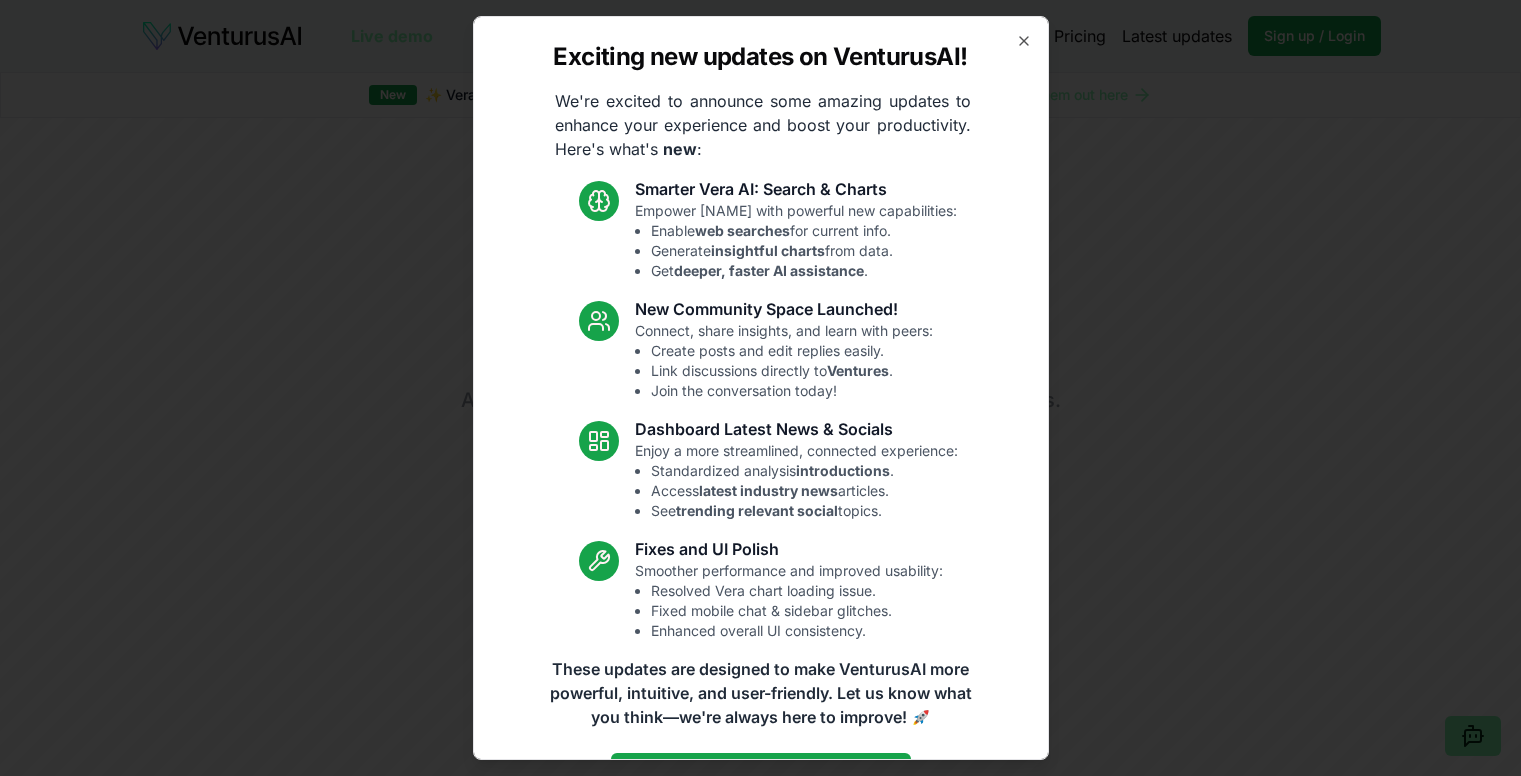 scroll, scrollTop: 0, scrollLeft: 0, axis: both 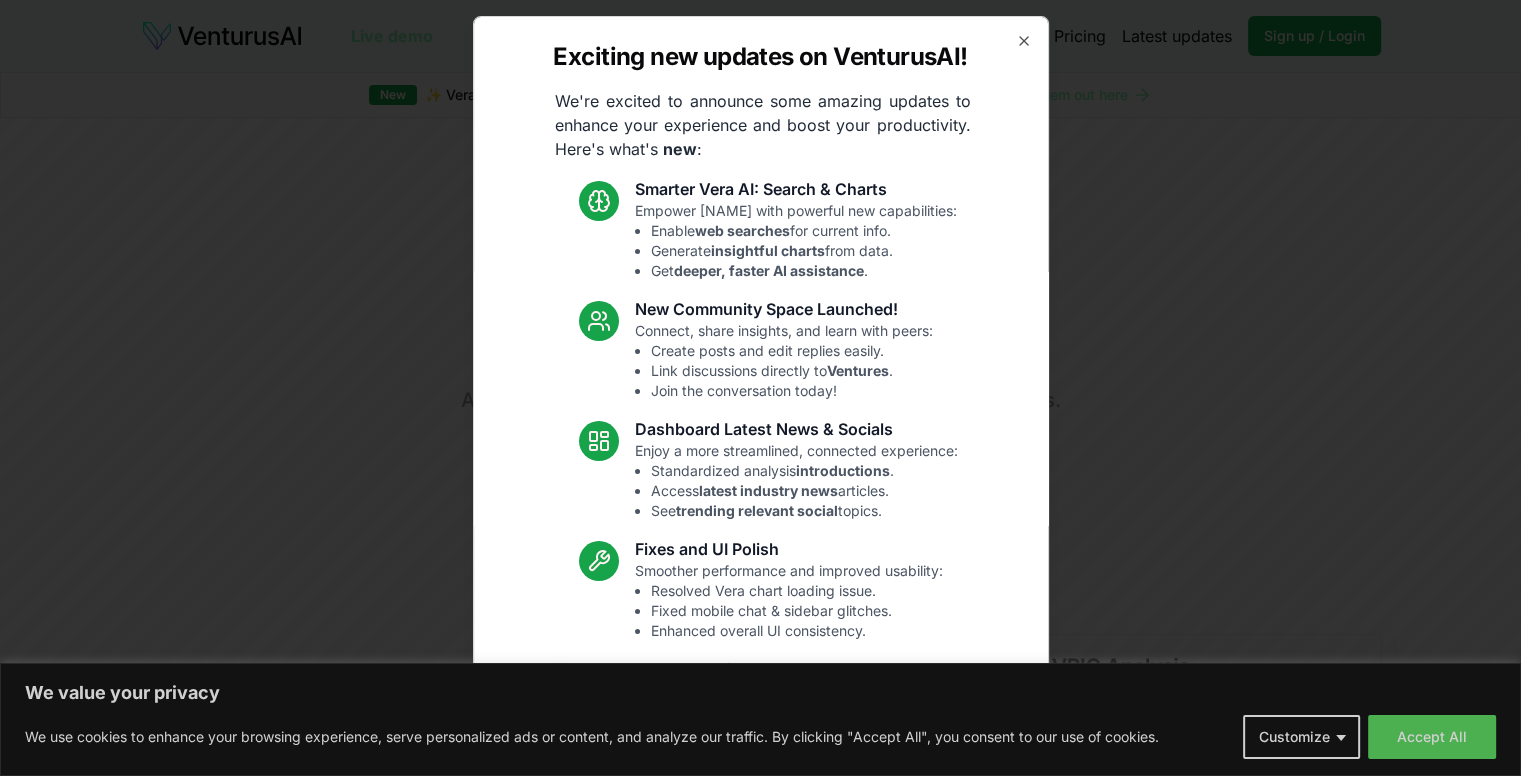 click on "Exciting new updates on VenturusAI! We're excited to announce some amazing updates to enhance your experience and boost your productivity. Here's what's   new : Smarter [PERSON] AI: Search & Charts Empower [NAME] with powerful new capabilities: Enable  web searches  for current info. Generate  insightful charts  from data. Get  deeper, faster AI assistance . New Community Space Launched! Connect, share insights, and learn with peers: Create posts and edit replies easily. Link discussions directly to  Ventures . Join the conversation today! Dashboard Latest News & Socials Enjoy a more streamlined, connected experience: Standardized analysis  introductions . Access  latest industry news  articles. See  trending relevant social  topics. Fixes and UI Polish Smoother performance and improved usability: Resolved [PERSON] chart loading issue. Fixed mobile chat & sidebar glitches. Enhanced overall UI consistency. Read the full announcement on our blog! Close" at bounding box center (761, 388) 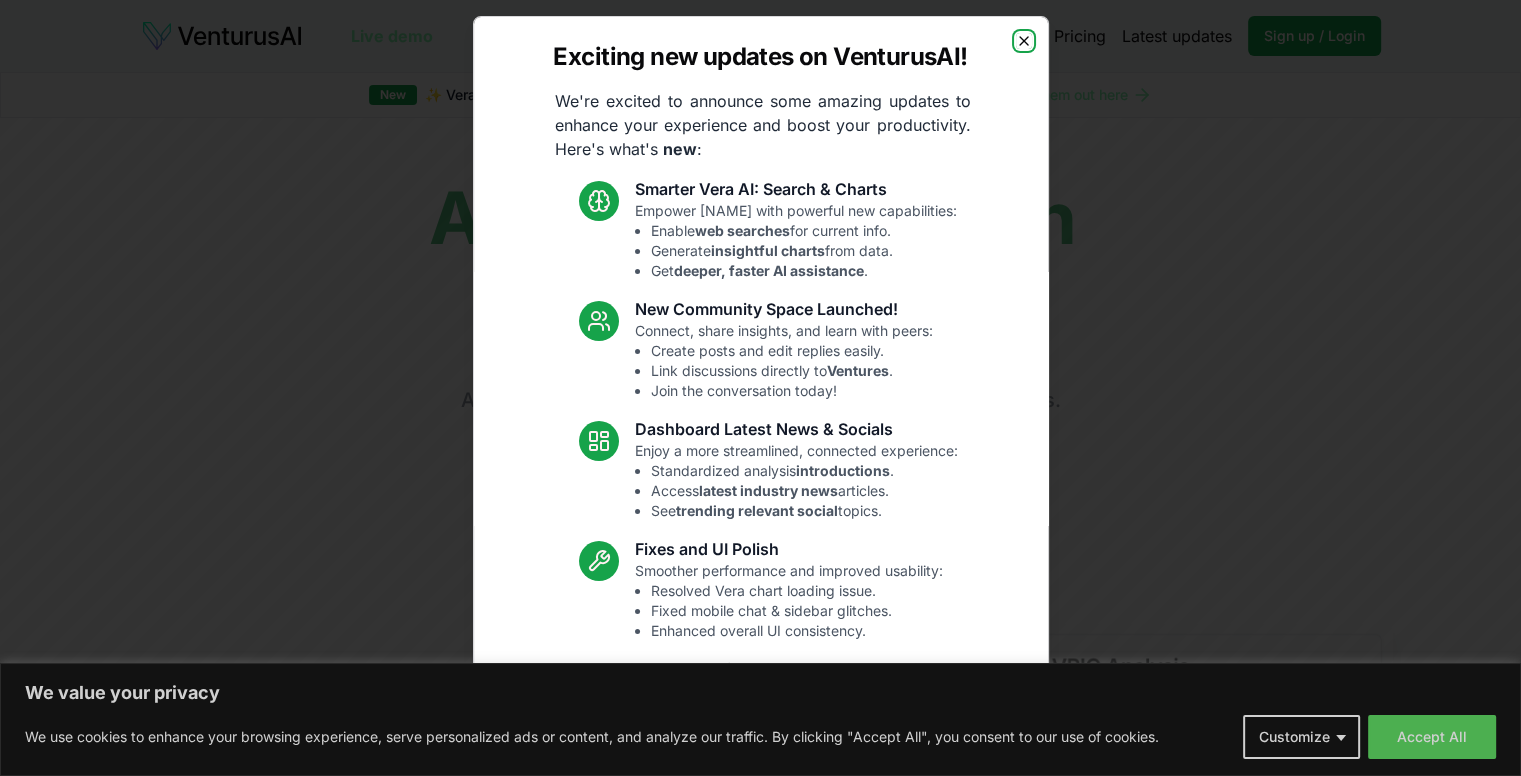 click 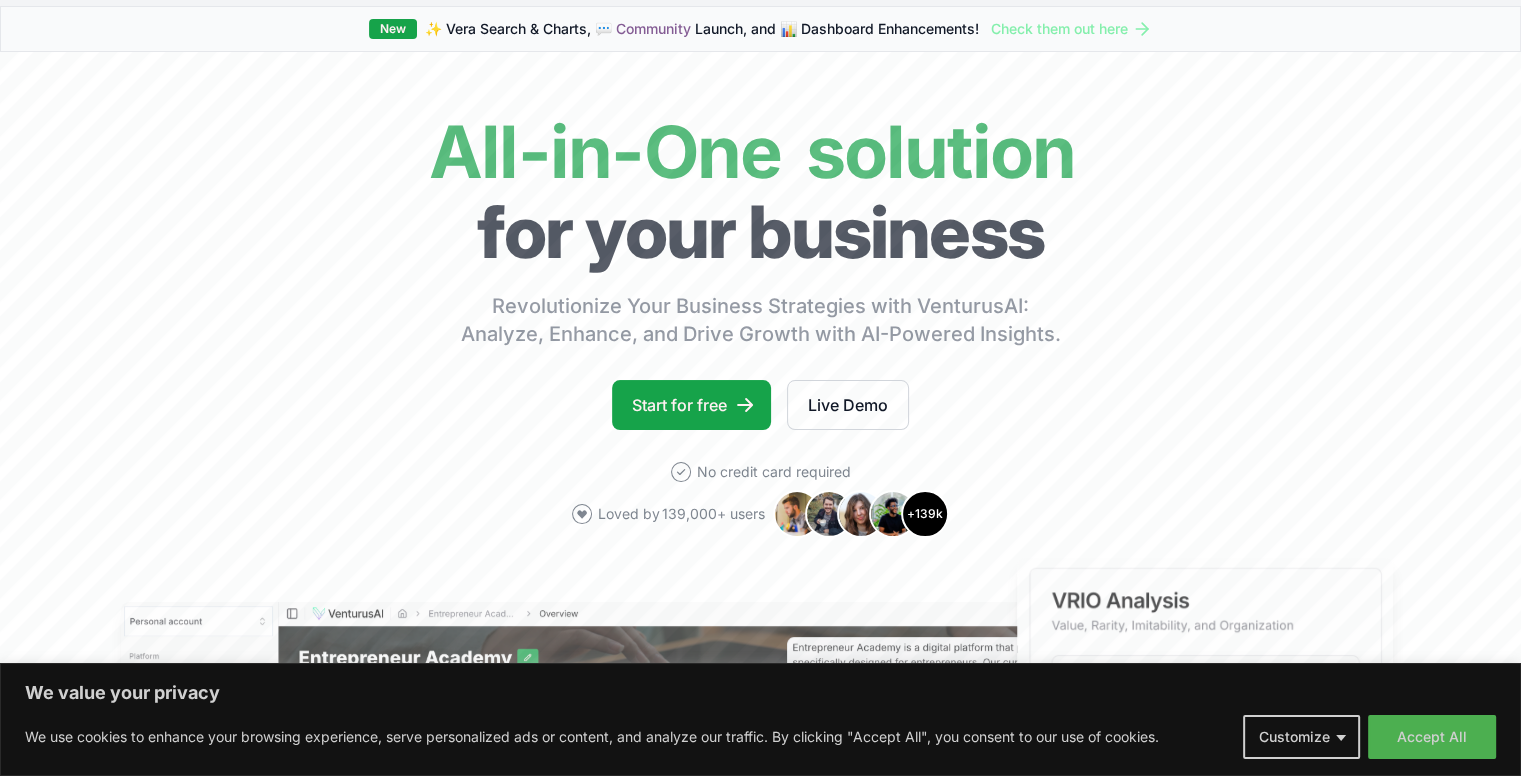 scroll, scrollTop: 67, scrollLeft: 0, axis: vertical 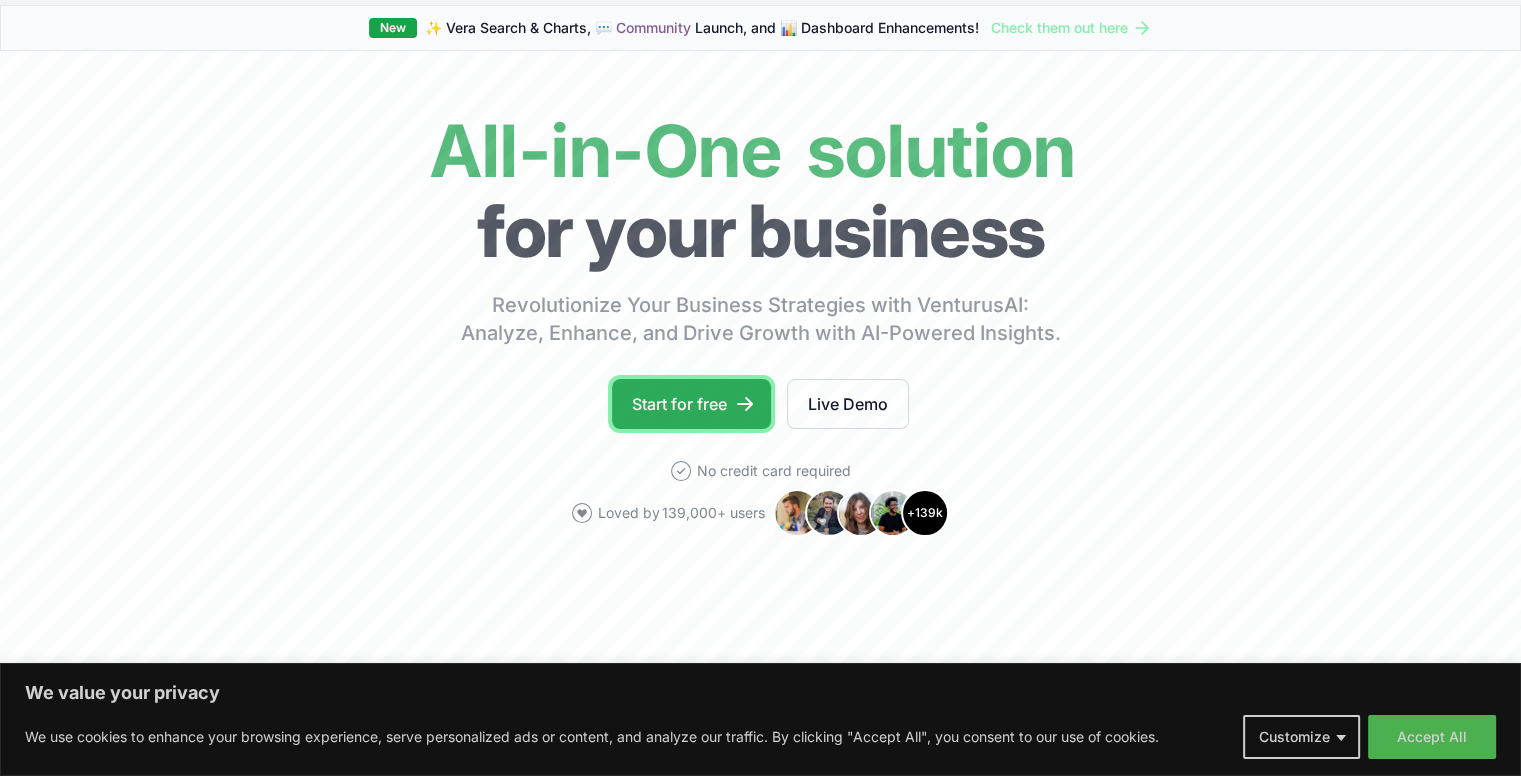 click on "Start for free" at bounding box center (691, 404) 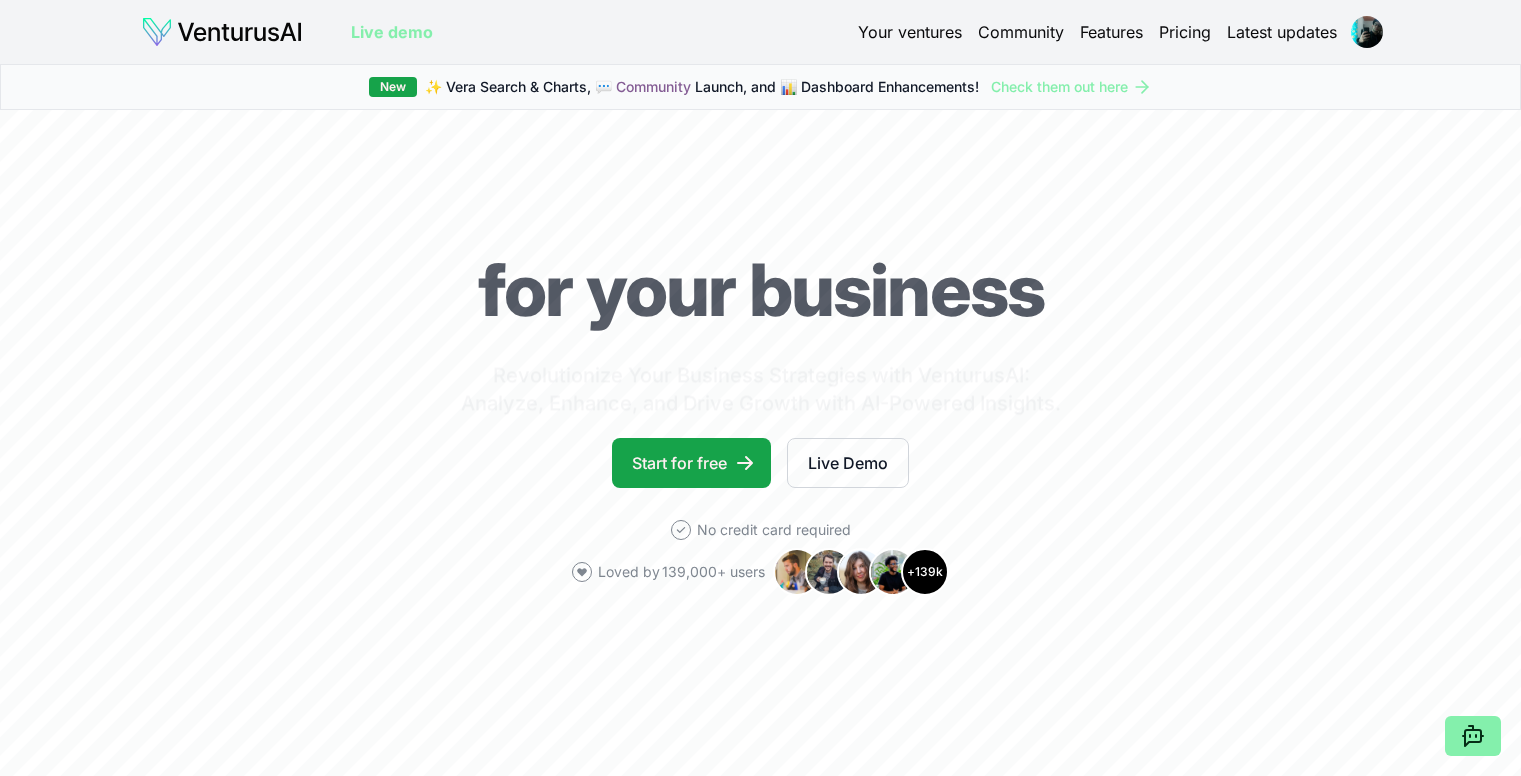 scroll, scrollTop: 0, scrollLeft: 0, axis: both 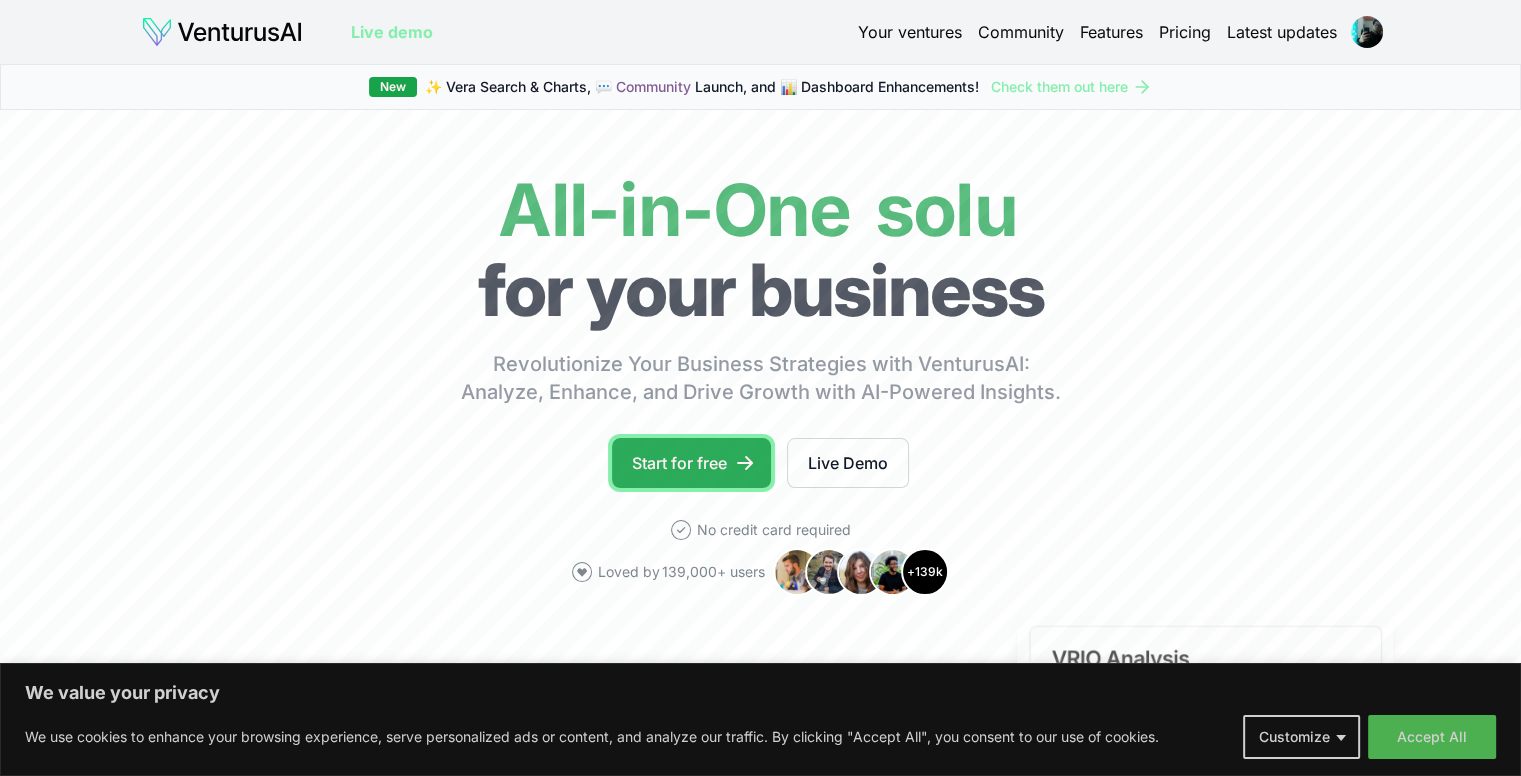 click on "Start for free" at bounding box center [691, 463] 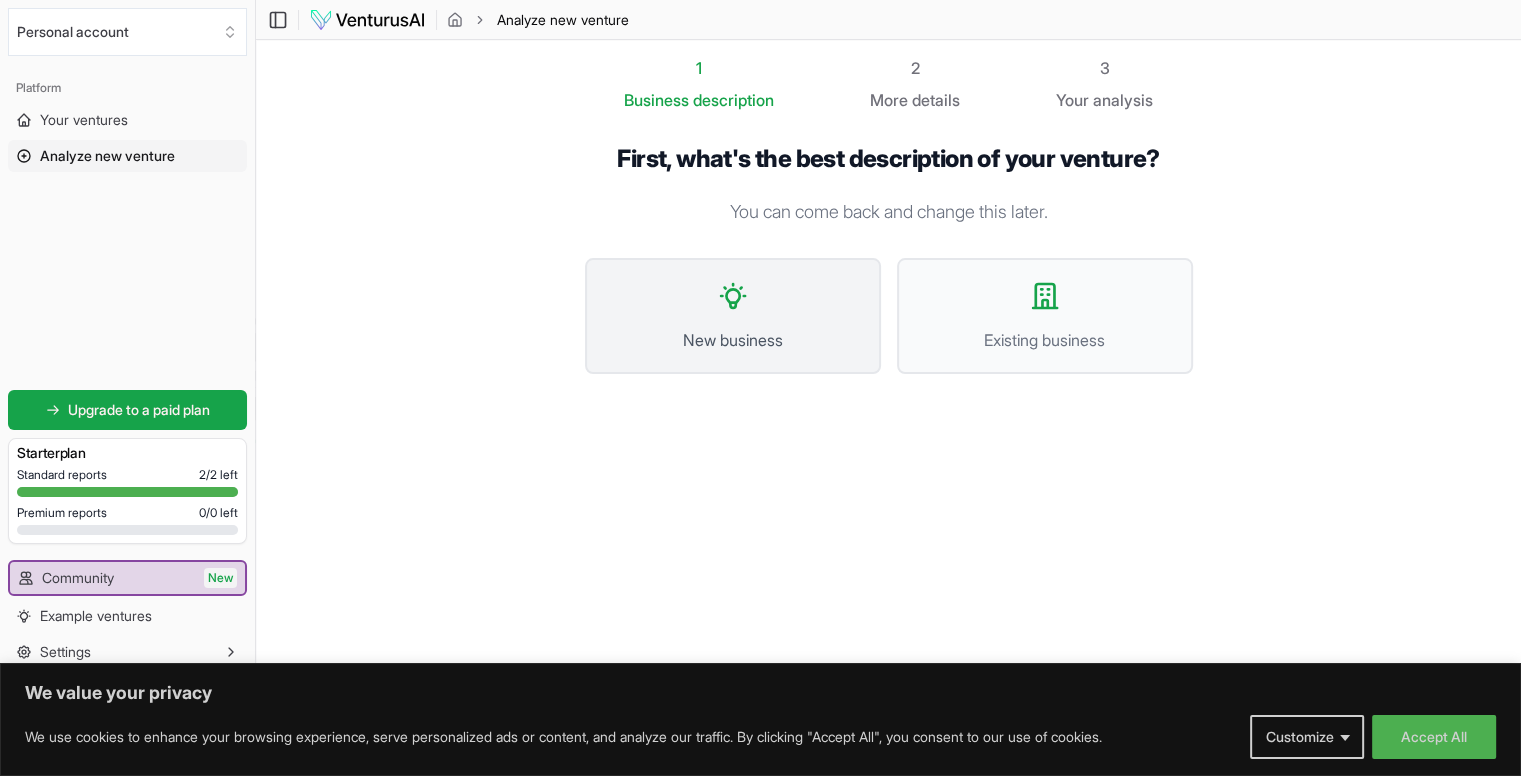 click on "New business" at bounding box center [733, 316] 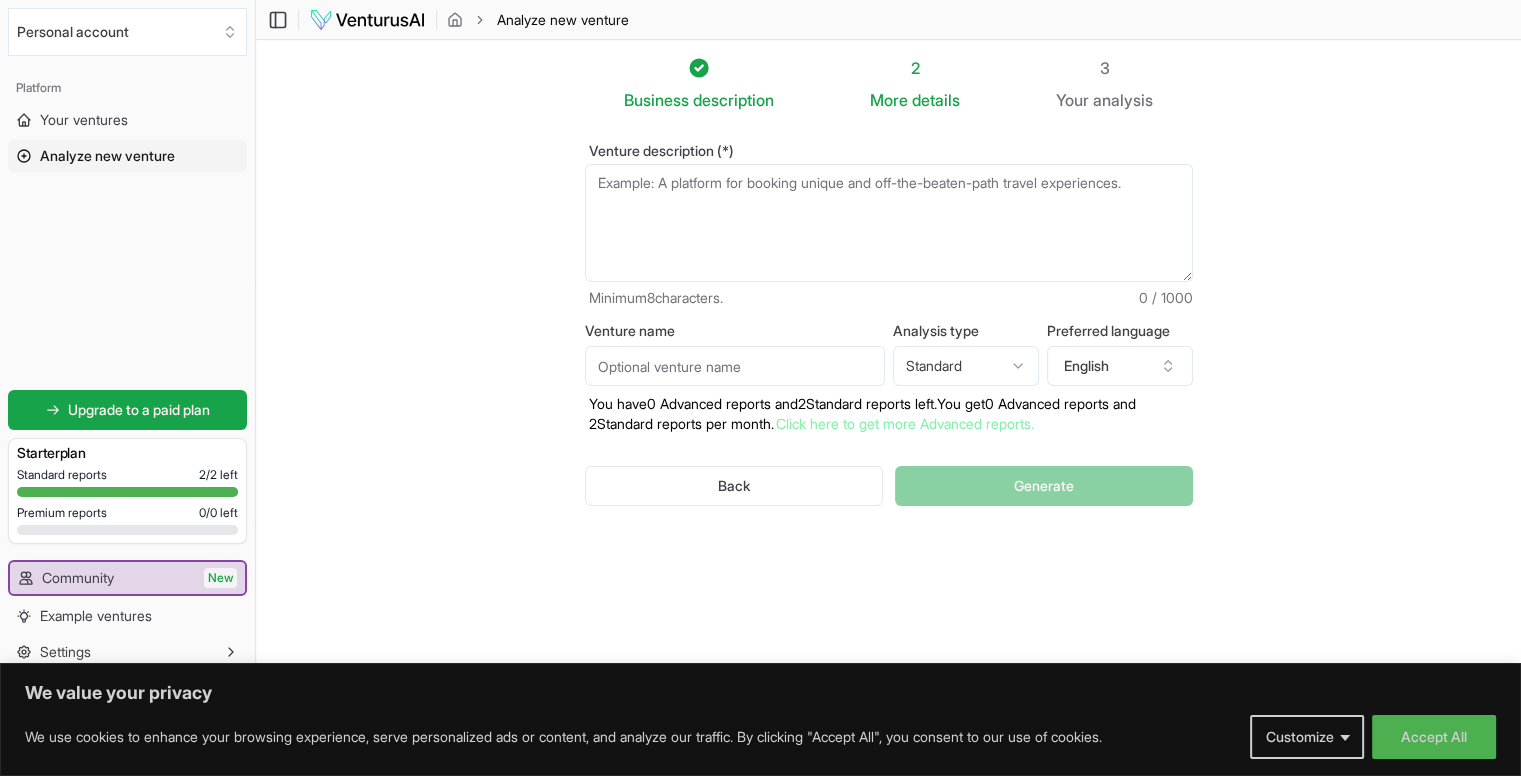scroll, scrollTop: 0, scrollLeft: 0, axis: both 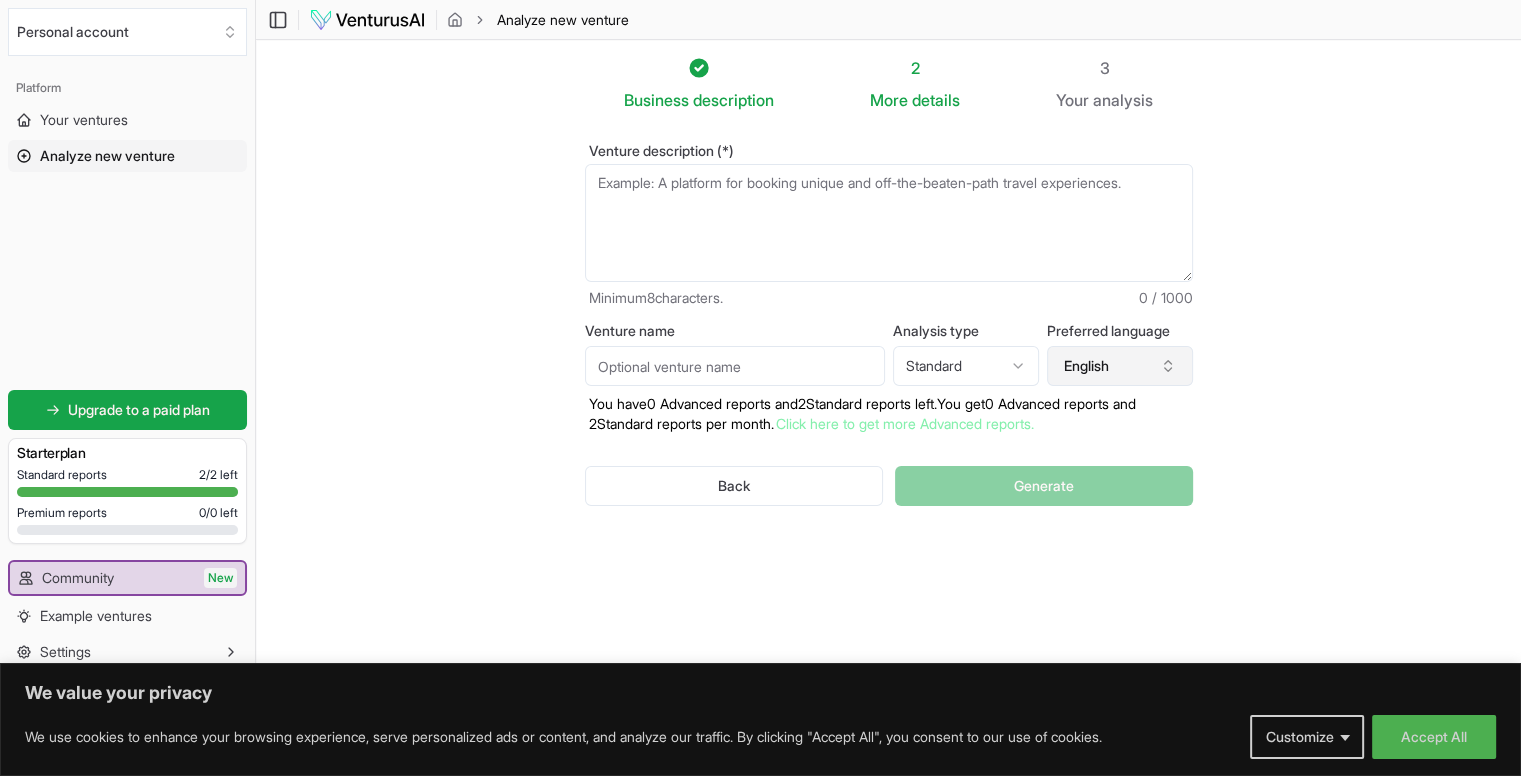 click on "English" at bounding box center (1120, 366) 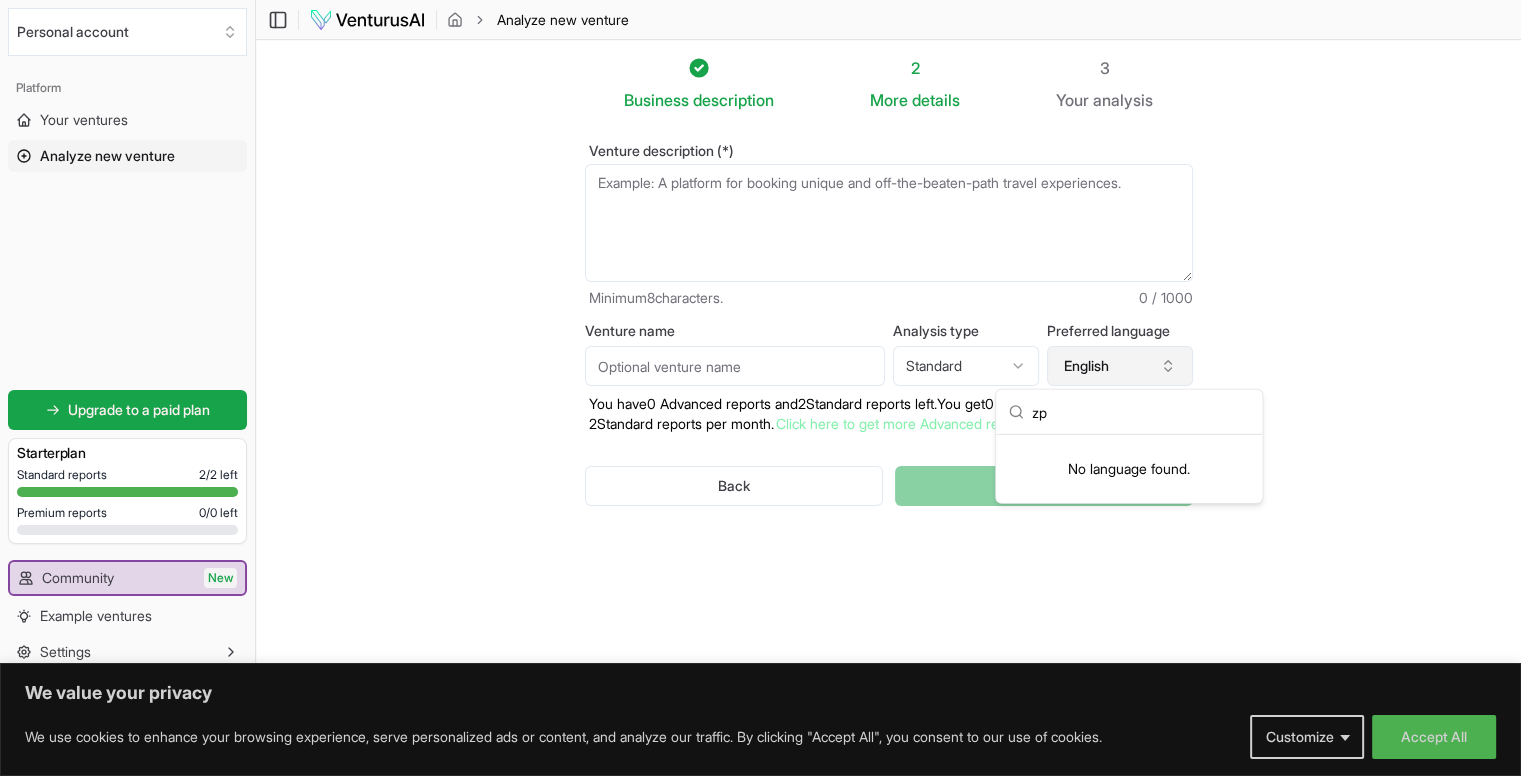type on "z" 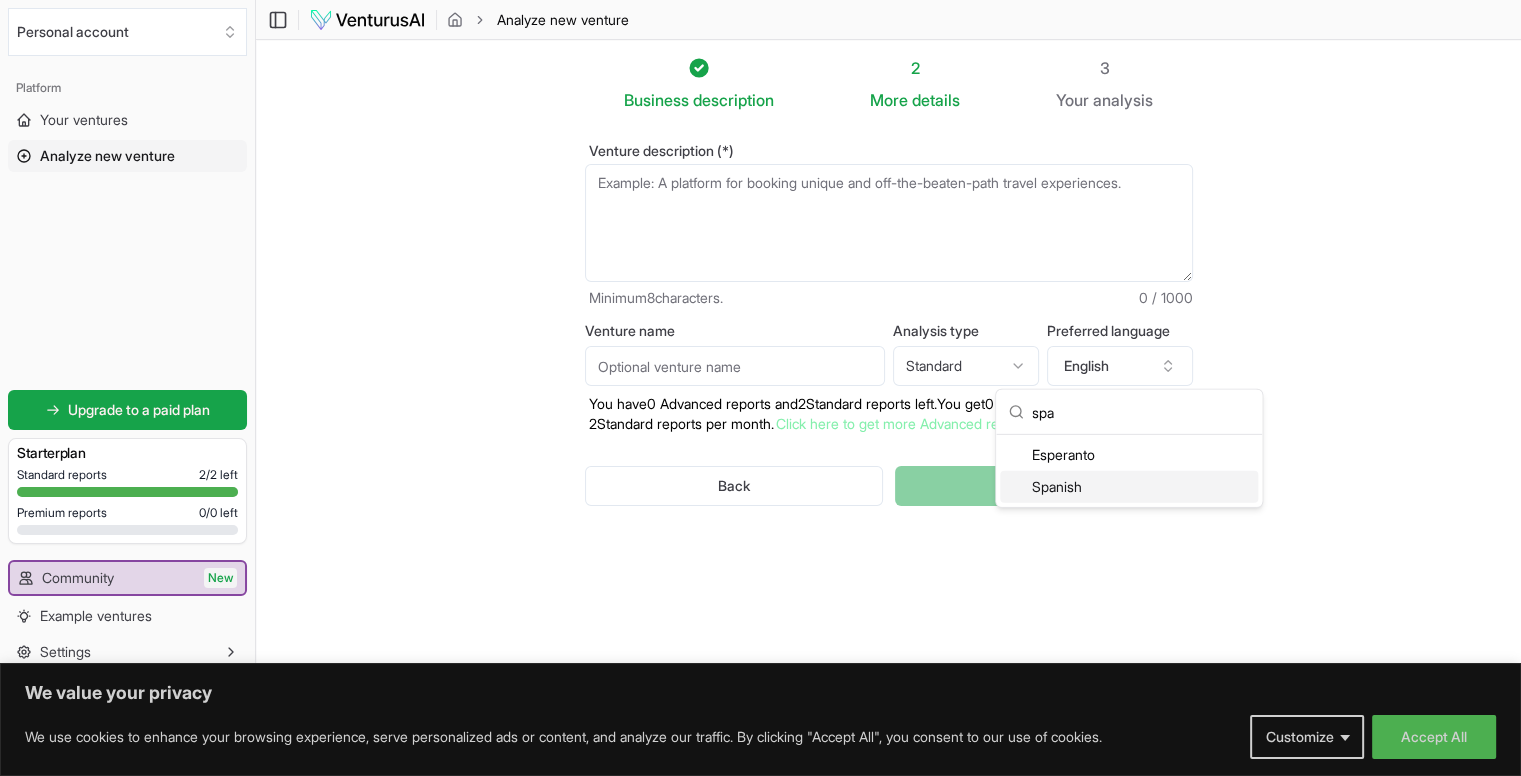 type on "spa" 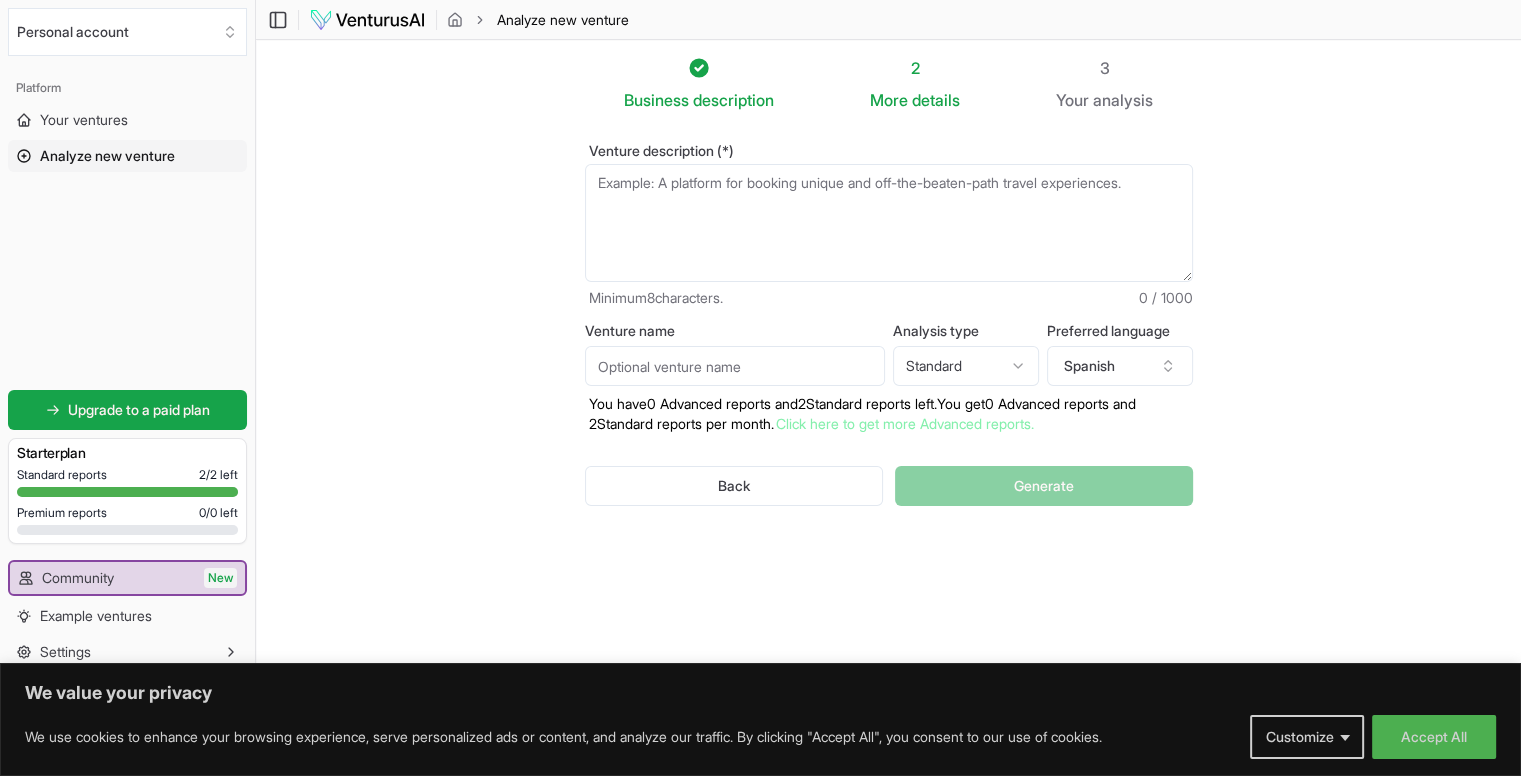 click on "Venture description (*)" at bounding box center (889, 223) 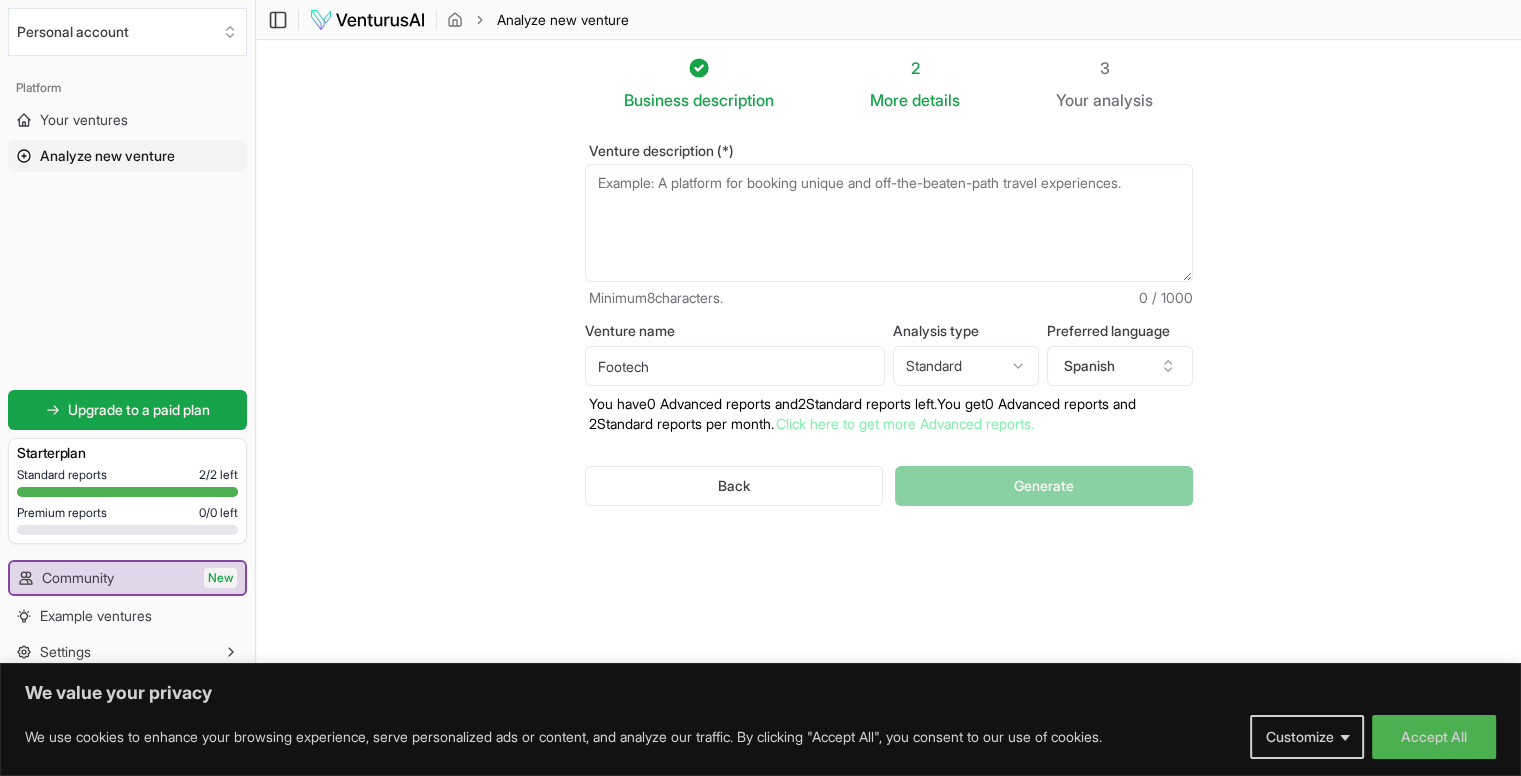 type on "Footech" 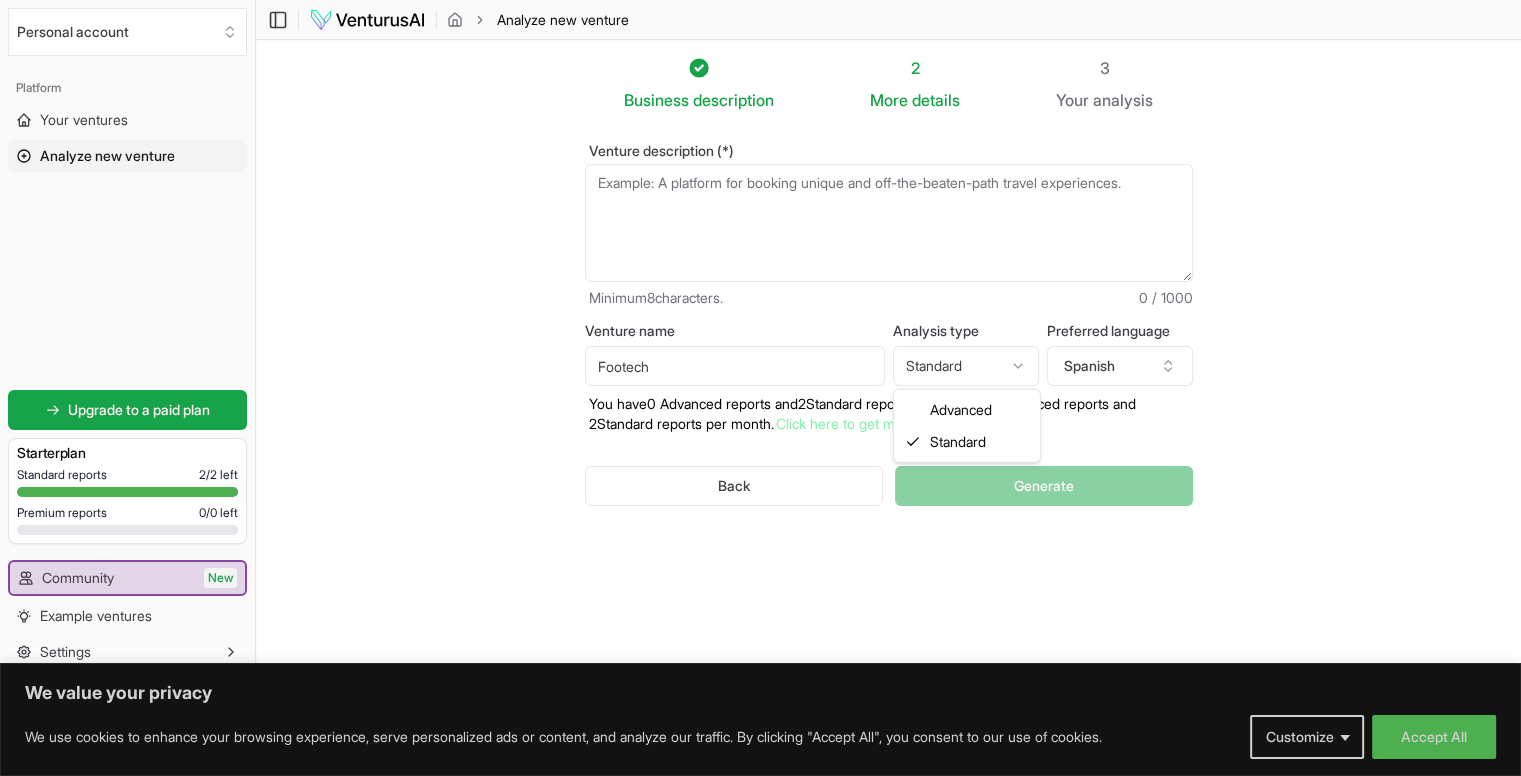 click on "We value your privacy We use cookies to enhance your browsing experience, serve personalized ads or content, and analyze our traffic. By clicking "Accept All", you consent to our use of cookies. Customize    Accept All Customize Consent Preferences   We use cookies to help you navigate efficiently and perform certain functions. You will find detailed information about all cookies under each consent category below. The cookies that are categorized as "Necessary" are stored on your browser as they are essential for enabling the basic functionalities of the site. ...  Show more Necessary Always Active Necessary cookies are required to enable the basic features of this site, such as providing secure log-in or adjusting your consent preferences. These cookies do not store any personally identifiable data. Cookie cookieyes-consent Duration 1 year Description Cookie __cf_bm Duration 1 hour Description This cookie, set by Cloudflare, is used to support Cloudflare Bot Management.  Cookie _cfuvid Duration session lidc" at bounding box center [760, 388] 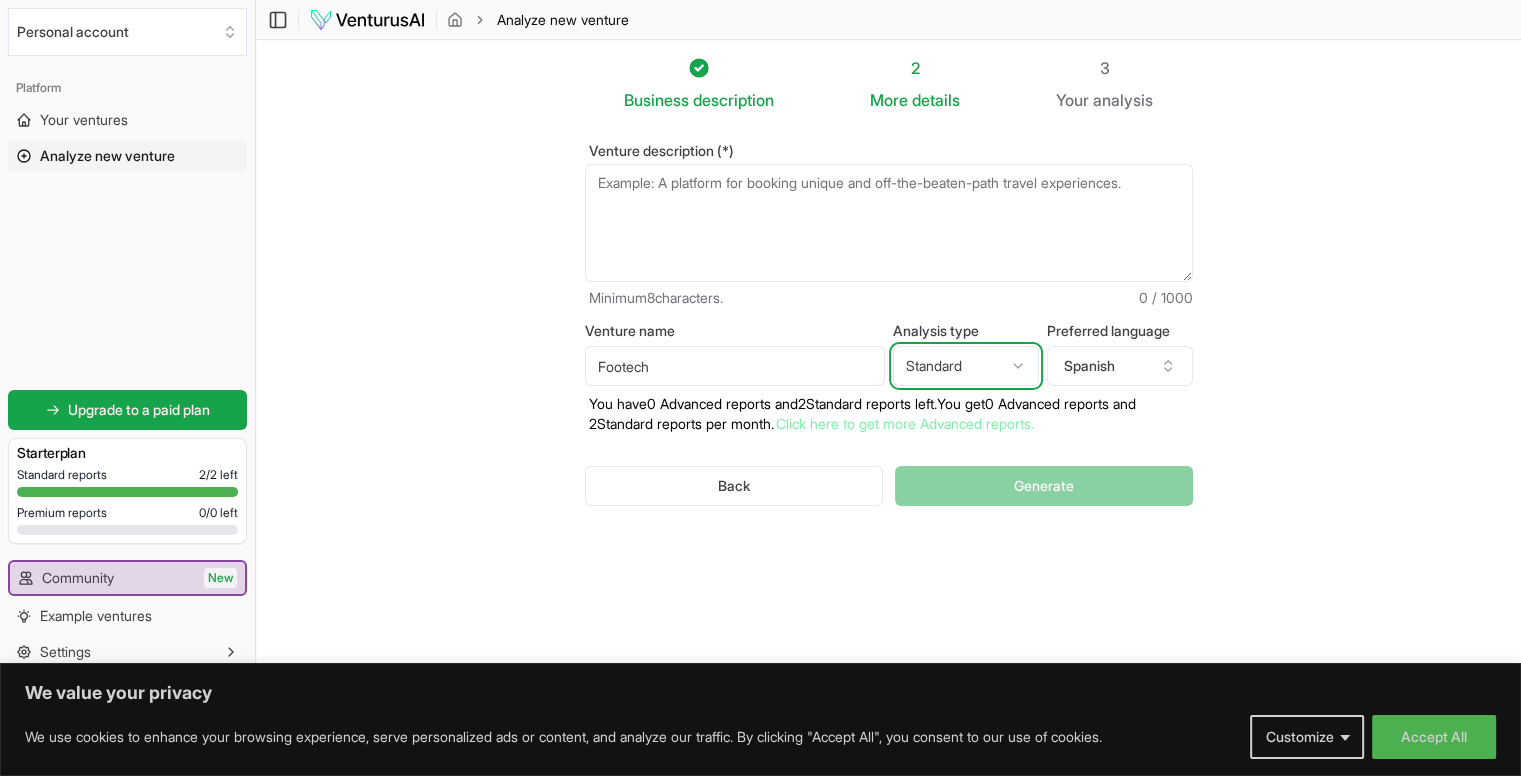 click on "We value your privacy We use cookies to enhance your browsing experience, serve personalized ads or content, and analyze our traffic. By clicking "Accept All", you consent to our use of cookies. Customize    Accept All Customize Consent Preferences   We use cookies to help you navigate efficiently and perform certain functions. You will find detailed information about all cookies under each consent category below. The cookies that are categorized as "Necessary" are stored on your browser as they are essential for enabling the basic functionalities of the site. ...  Show more Necessary Always Active Necessary cookies are required to enable the basic features of this site, such as providing secure log-in or adjusting your consent preferences. These cookies do not store any personally identifiable data. Cookie cookieyes-consent Duration 1 year Description Cookie __cf_bm Duration 1 hour Description This cookie, set by Cloudflare, is used to support Cloudflare Bot Management.  Cookie _cfuvid Duration session lidc" at bounding box center (760, 388) 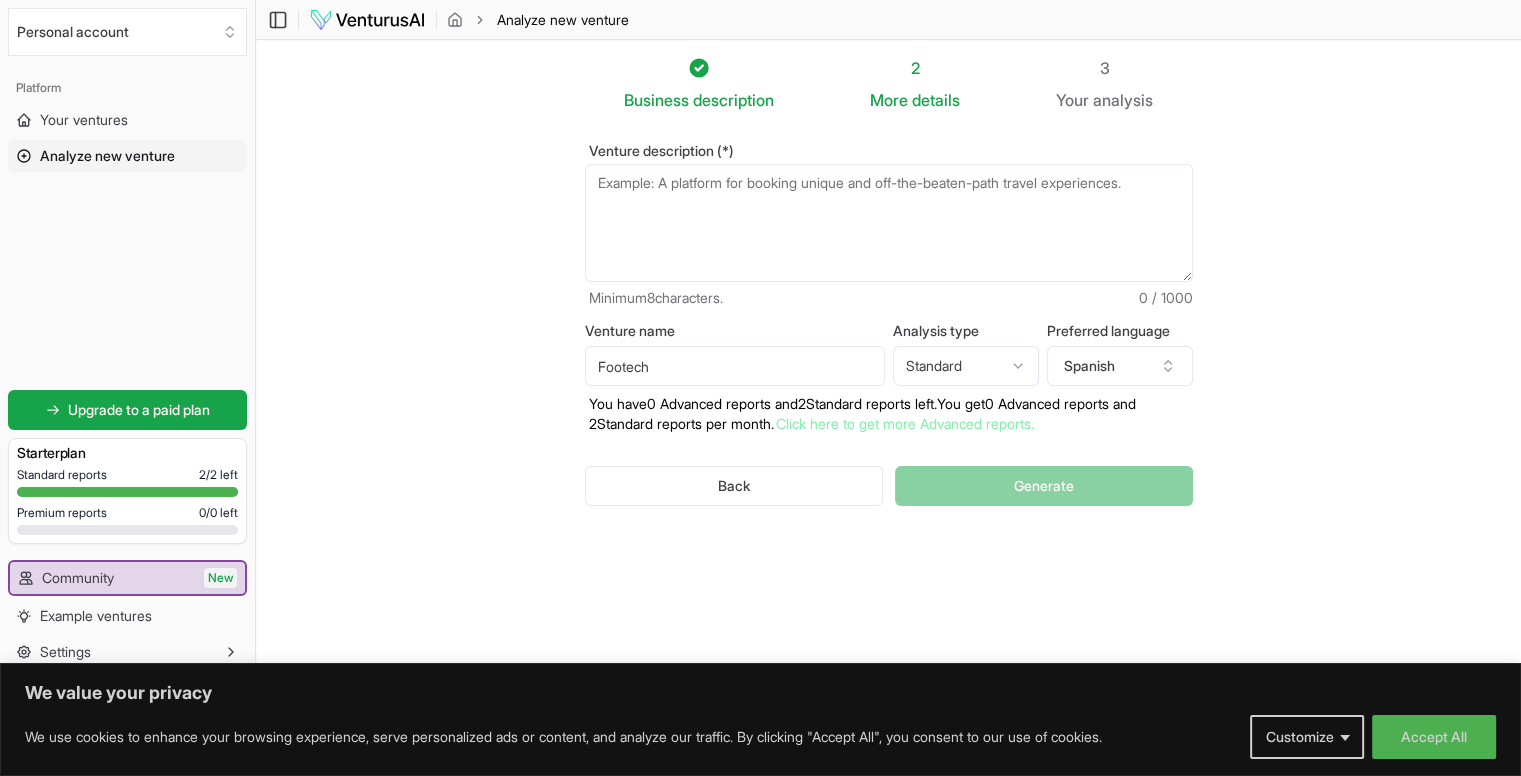 click on "Venture description (*)" at bounding box center (889, 223) 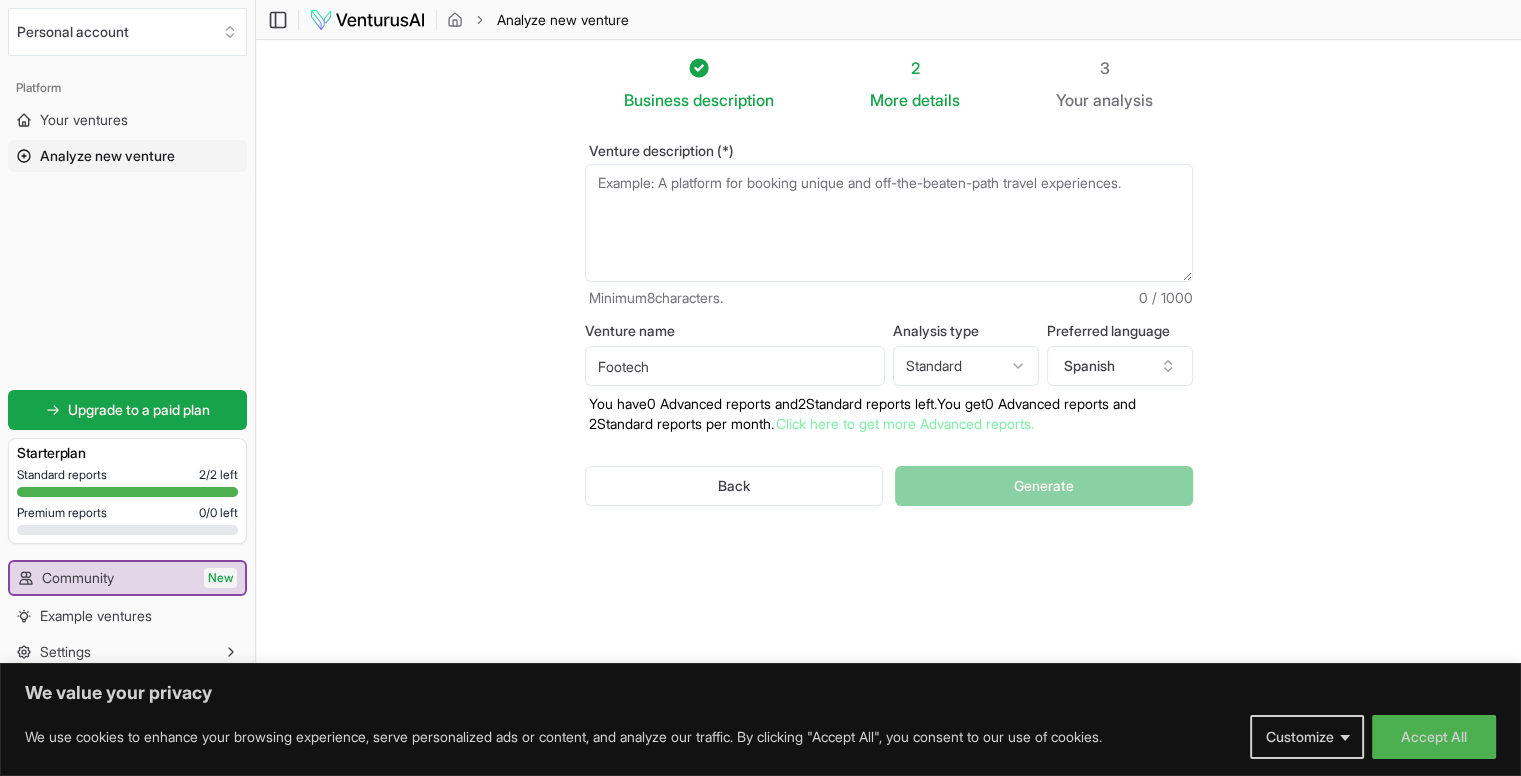 click on "Venture description (*)" at bounding box center [889, 223] 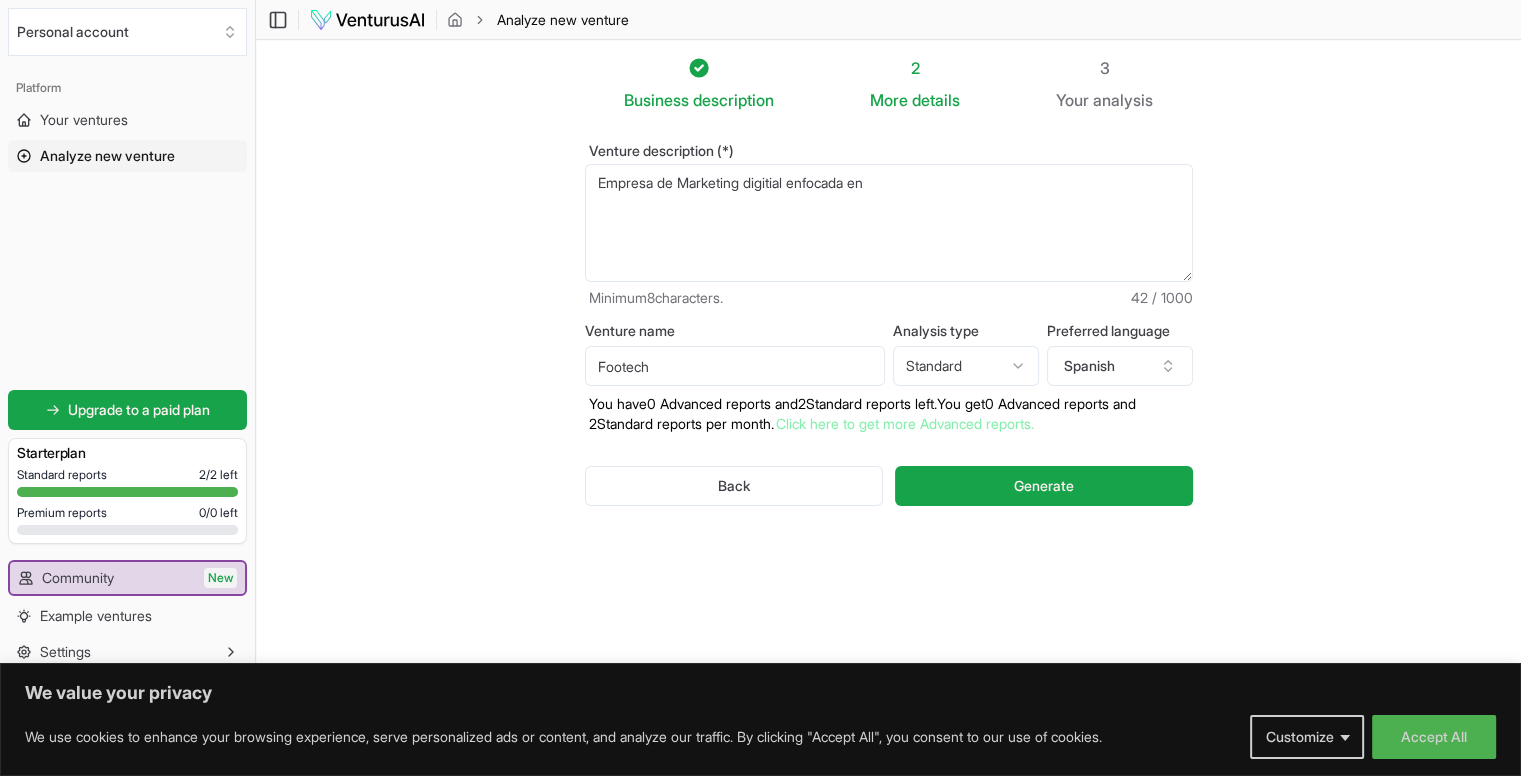 click on "Empresa de Marketing digitial enfocada en" at bounding box center [889, 223] 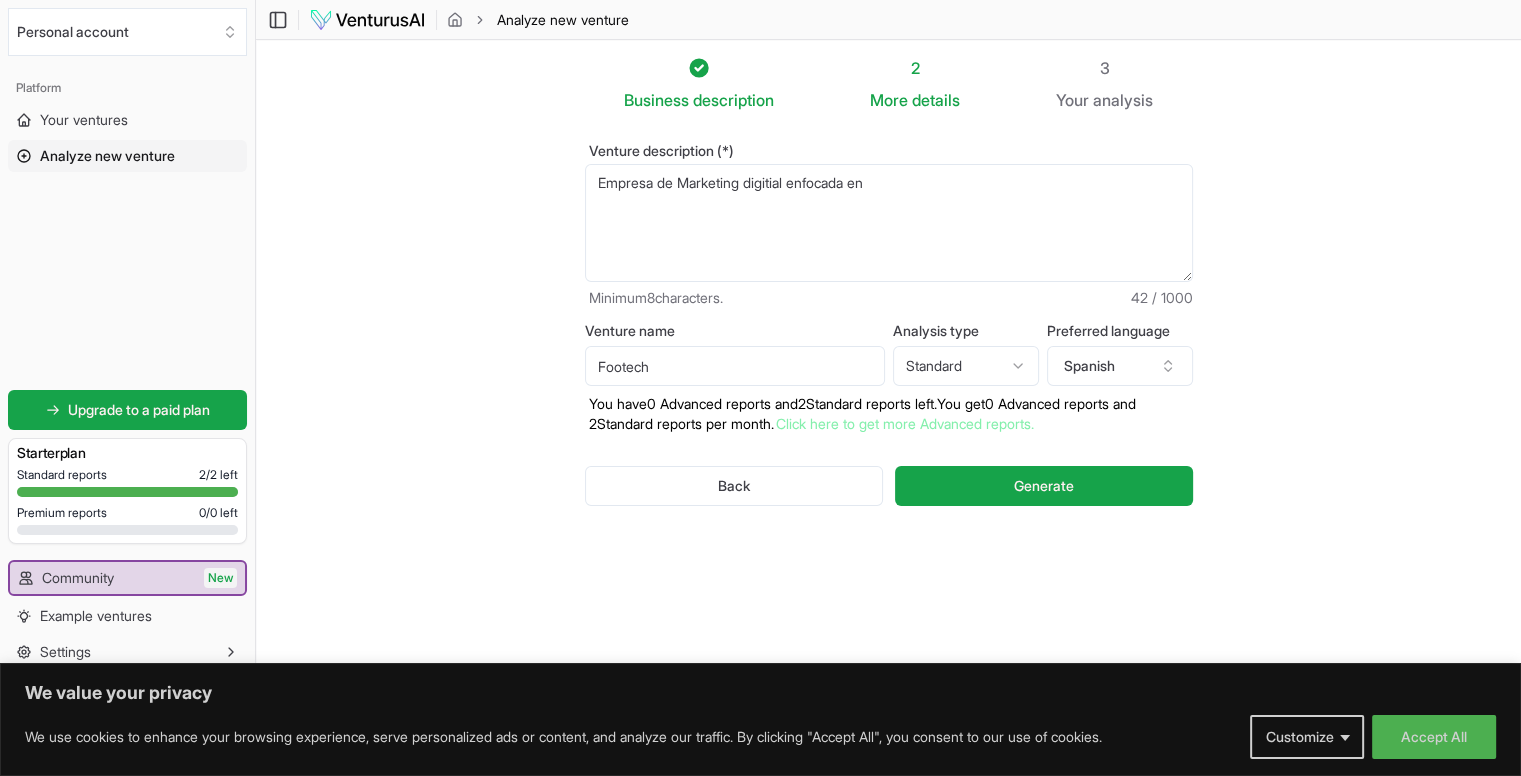click on "Empresa de Marketing digitial enfocada en" at bounding box center [889, 223] 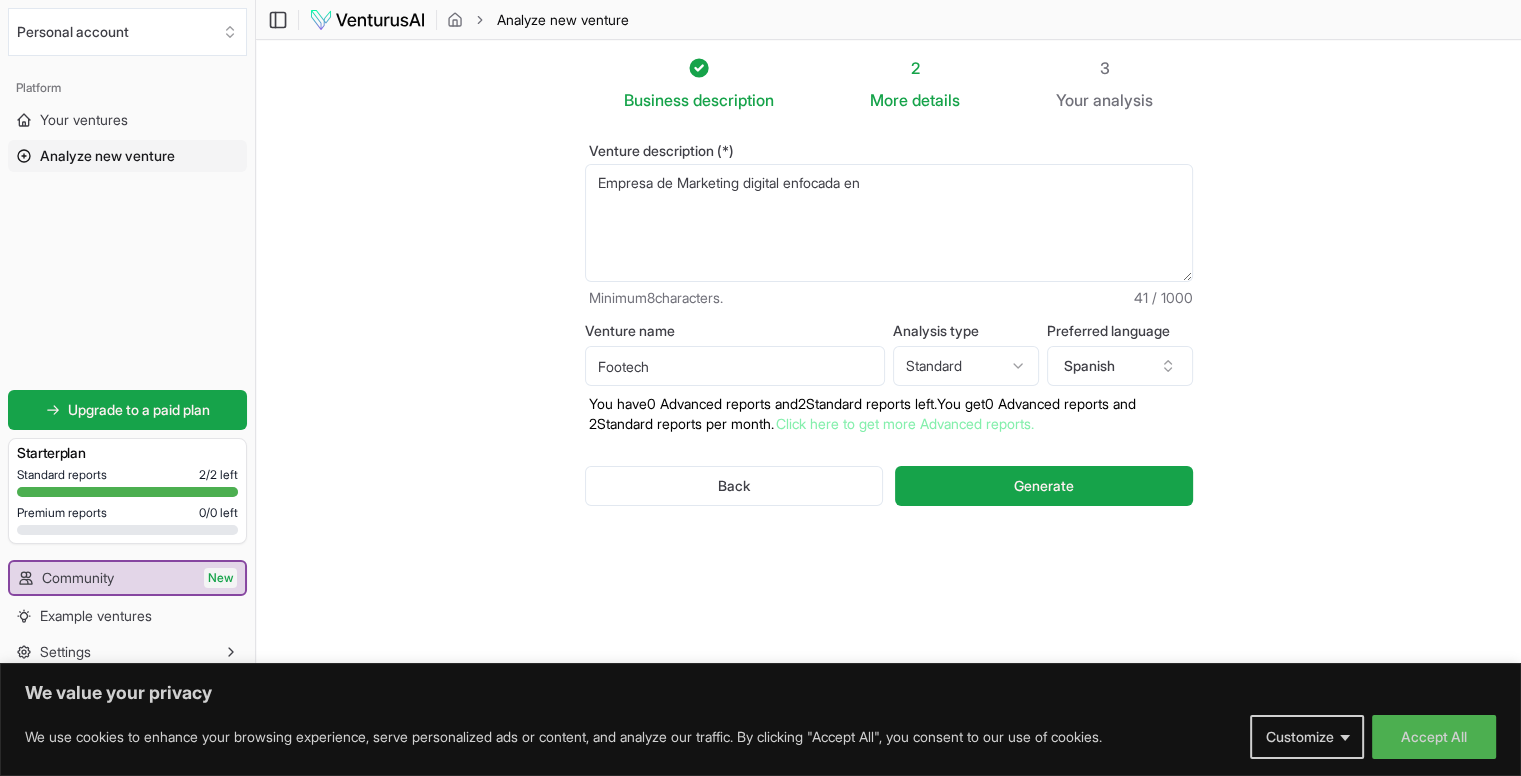 click on "Empresa de Marketing digitial enfocada en" at bounding box center (889, 223) 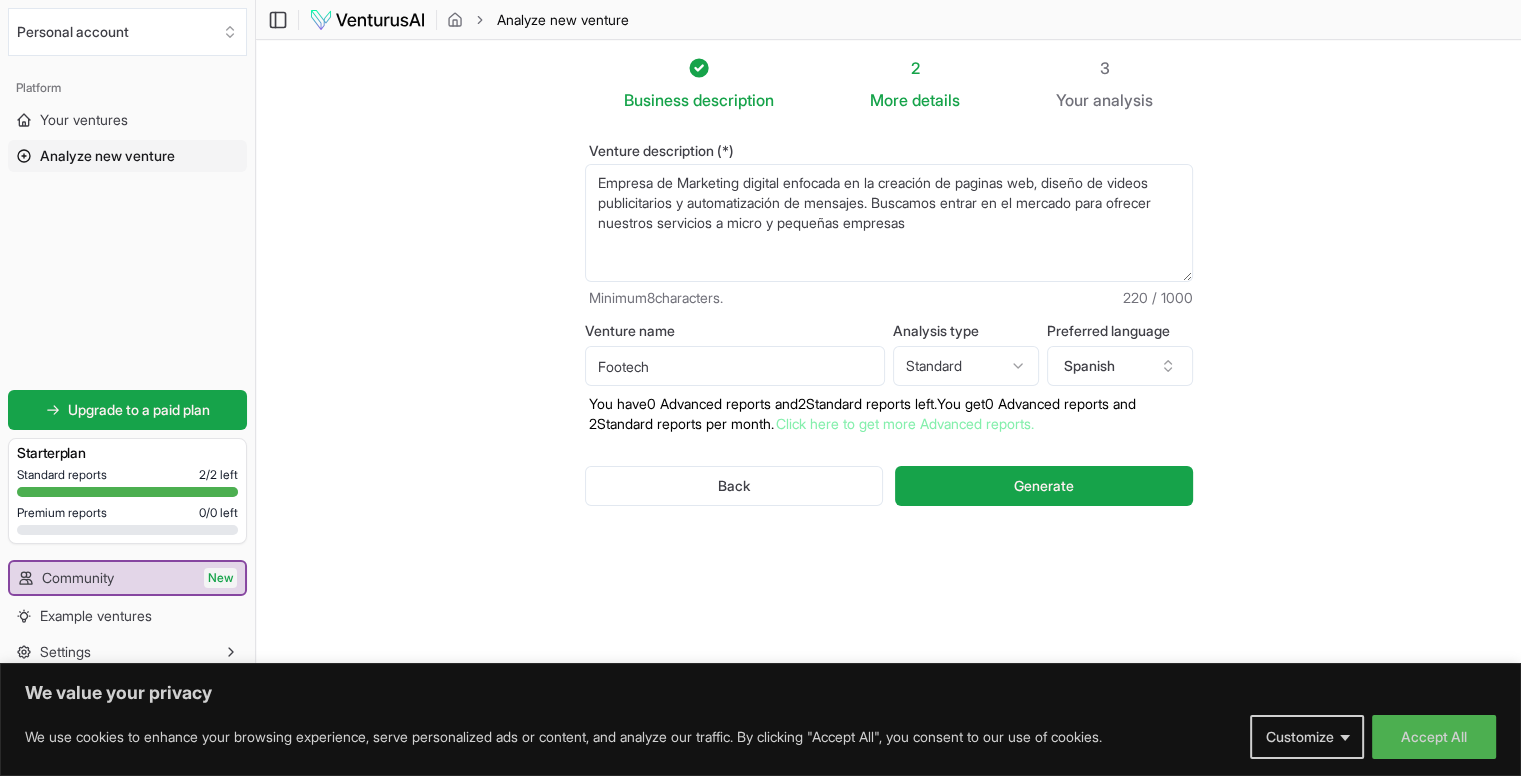 click on "Empresa de Marketing digital enfocada en la creación de paginas web, diseño de videos publicitarios y automatización de mensajes," at bounding box center (889, 223) 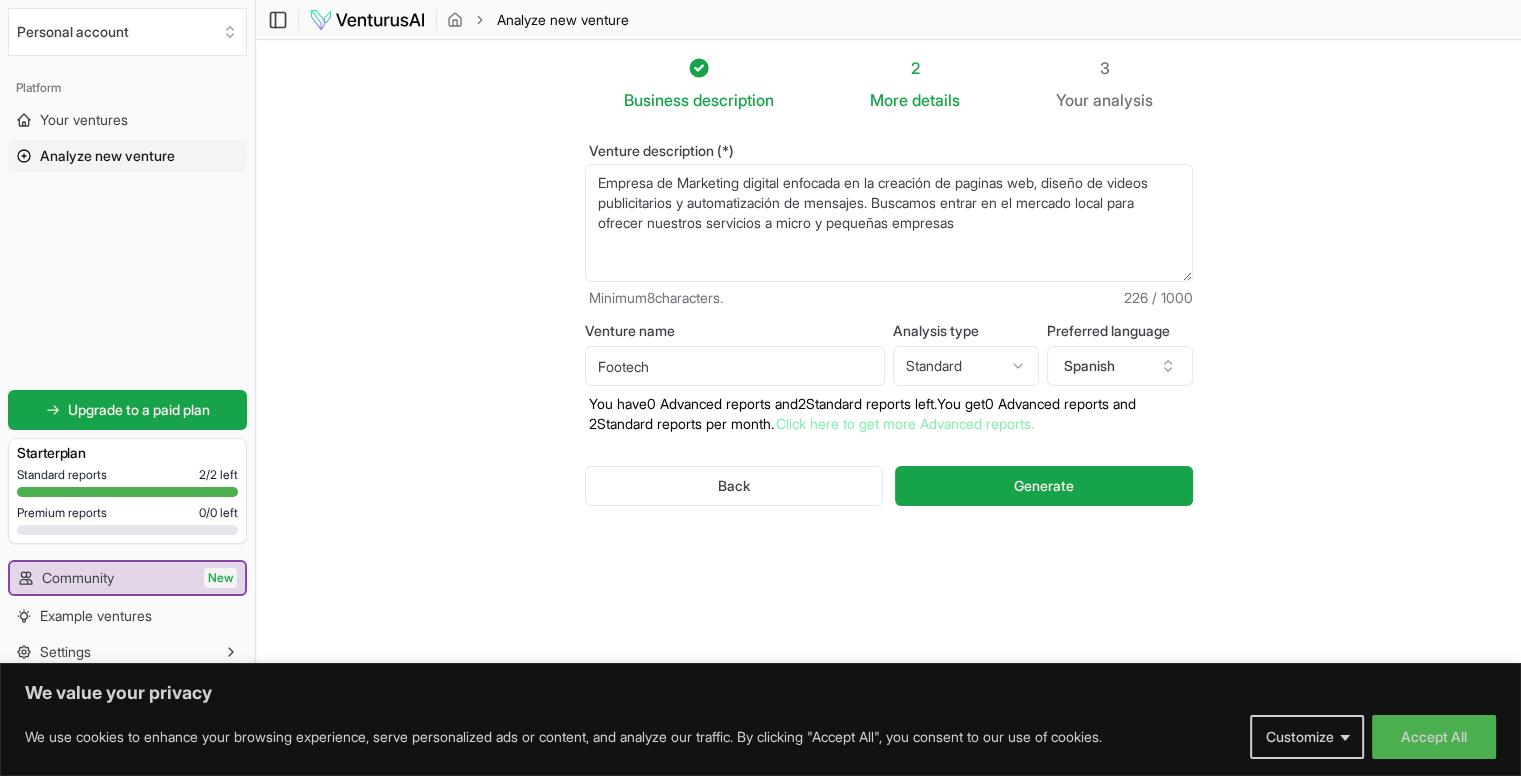 click on "Empresa de Marketing digital enfocada en la creación de paginas web, diseño de videos publicitarios y automatización de mensajes," at bounding box center [889, 223] 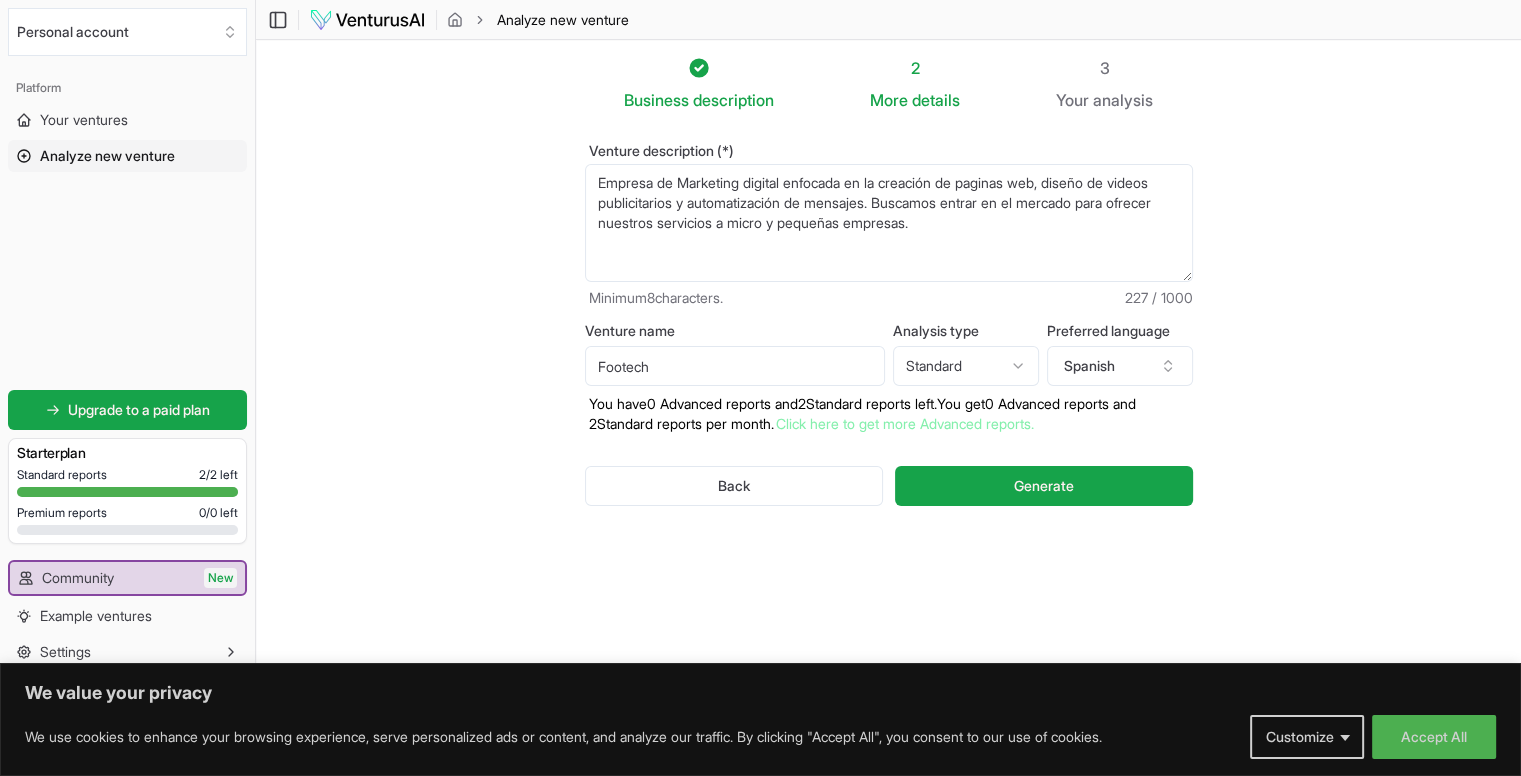 click on "Empresa de Marketing digital enfocada en la creación de paginas web, diseño de videos publicitarios y automatización de mensajes," at bounding box center [889, 223] 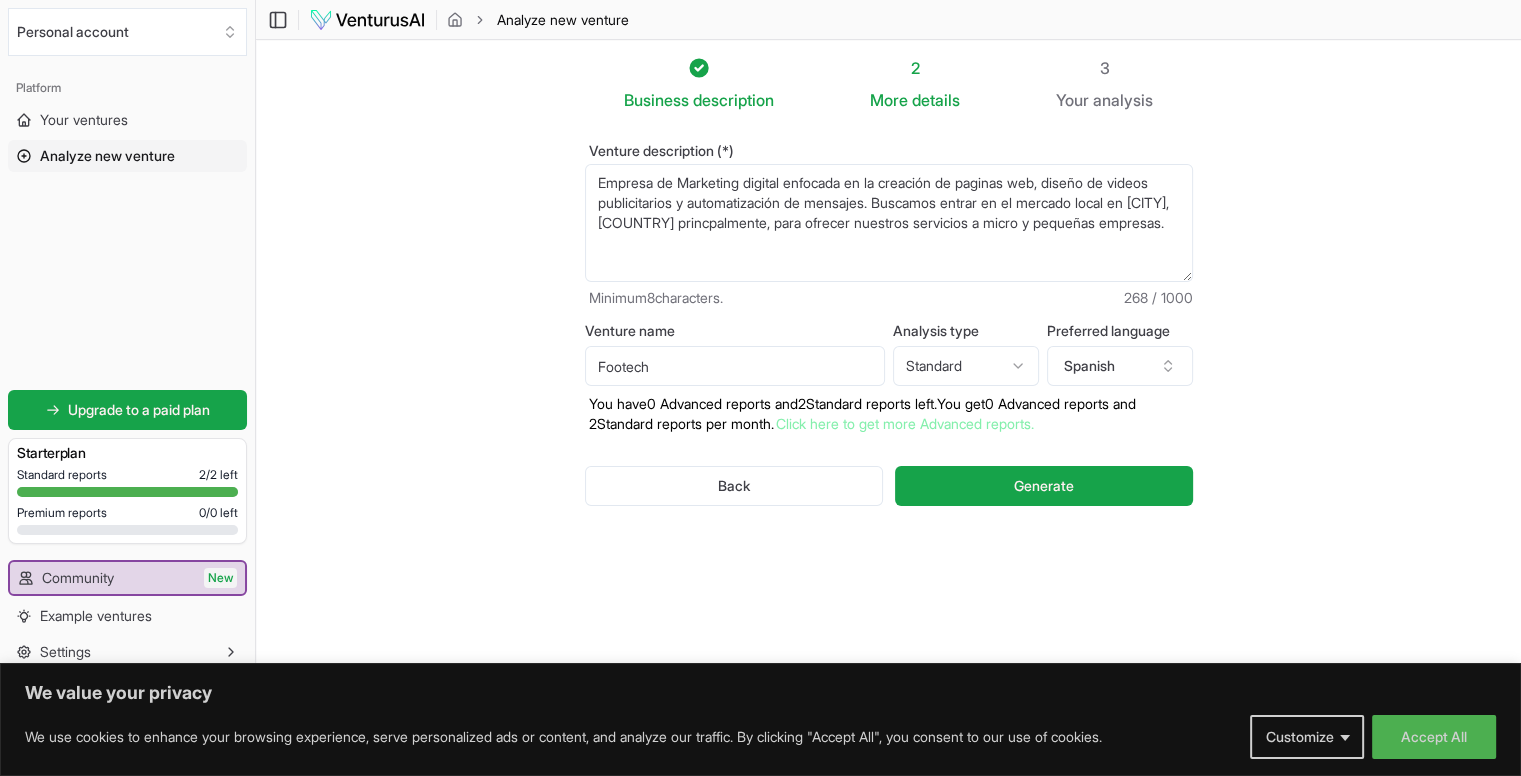 click on "Empresa de Marketing digital enfocada en la creación de paginas web, diseño de videos publicitarios y automatización de mensajes," at bounding box center [889, 223] 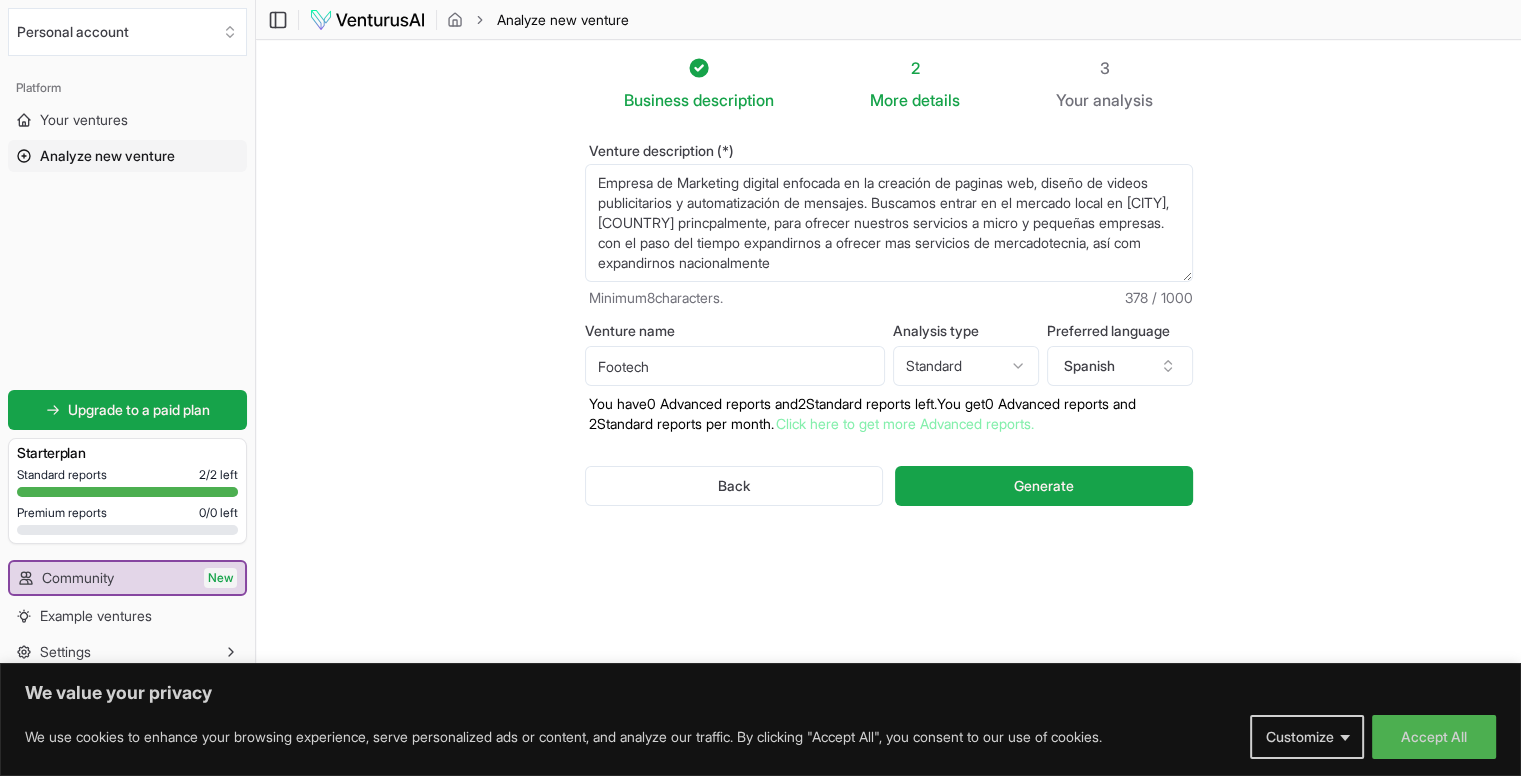 click on "Empresa de Marketing digital enfocada en la creación de paginas web, diseño de videos publicitarios y automatización de mensajes," at bounding box center [889, 223] 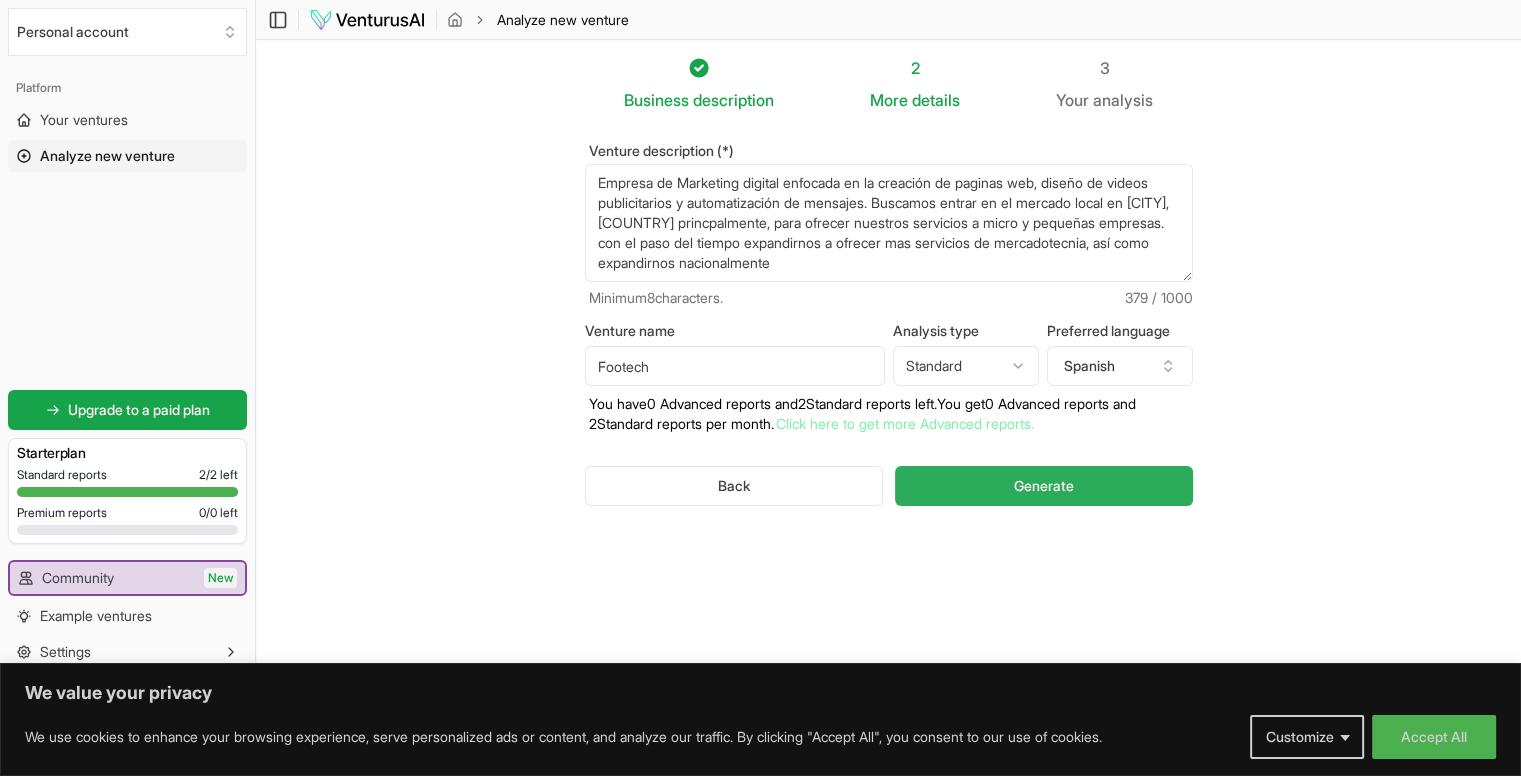 type on "Empresa de Marketing digital enfocada en la creación de paginas web, diseño de videos publicitarios y automatización de mensajes. Buscamos entrar en el mercado local en [CITY], [COUNTRY] princpalmente, para ofrecer nuestros servicios a micro y pequeñas empresas. con el paso del tiempo expandirnos a ofrecer mas servicios de mercadotecnia, así como expandirnos nacionalmente" 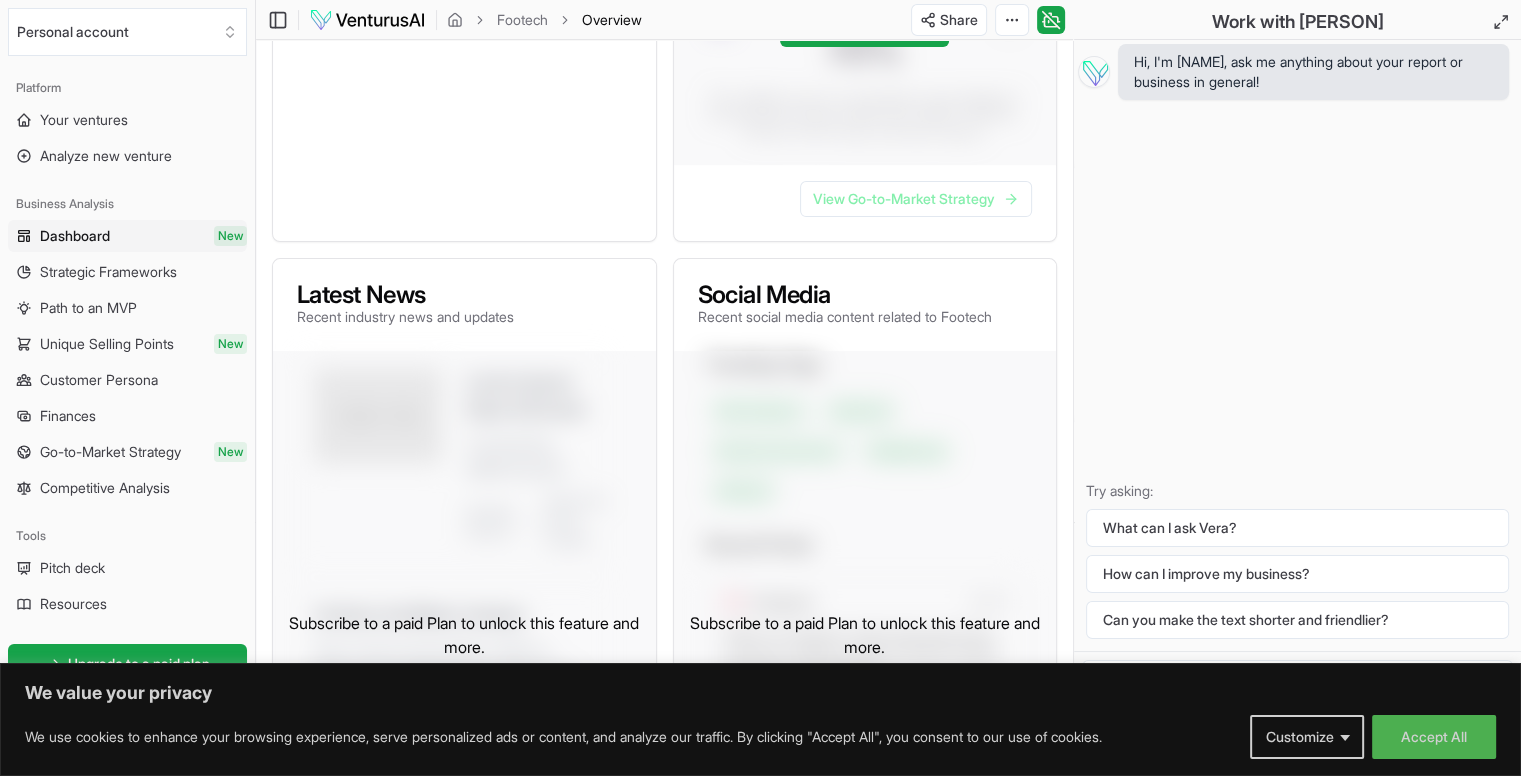 scroll, scrollTop: 0, scrollLeft: 0, axis: both 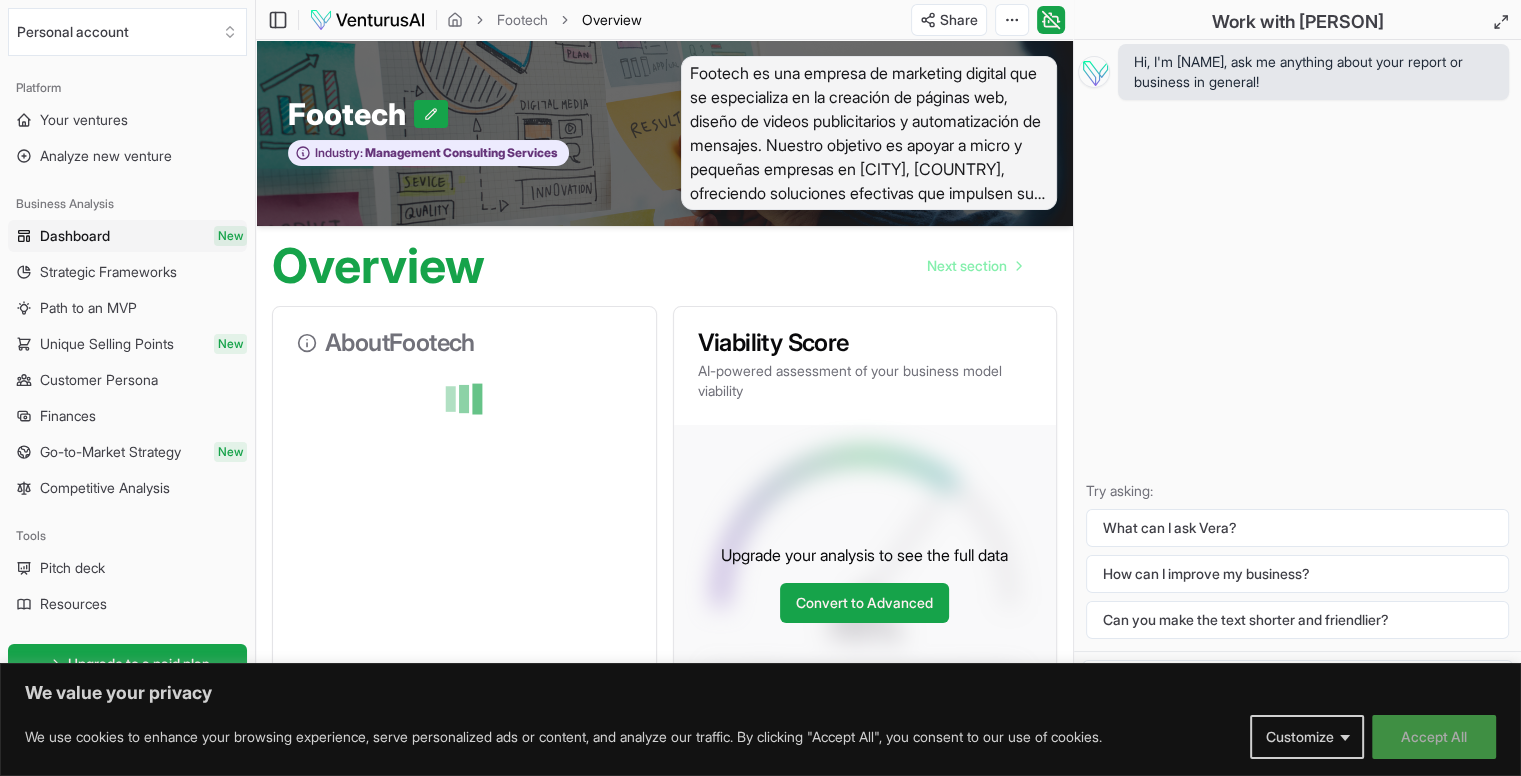 click on "Accept All" at bounding box center (1434, 737) 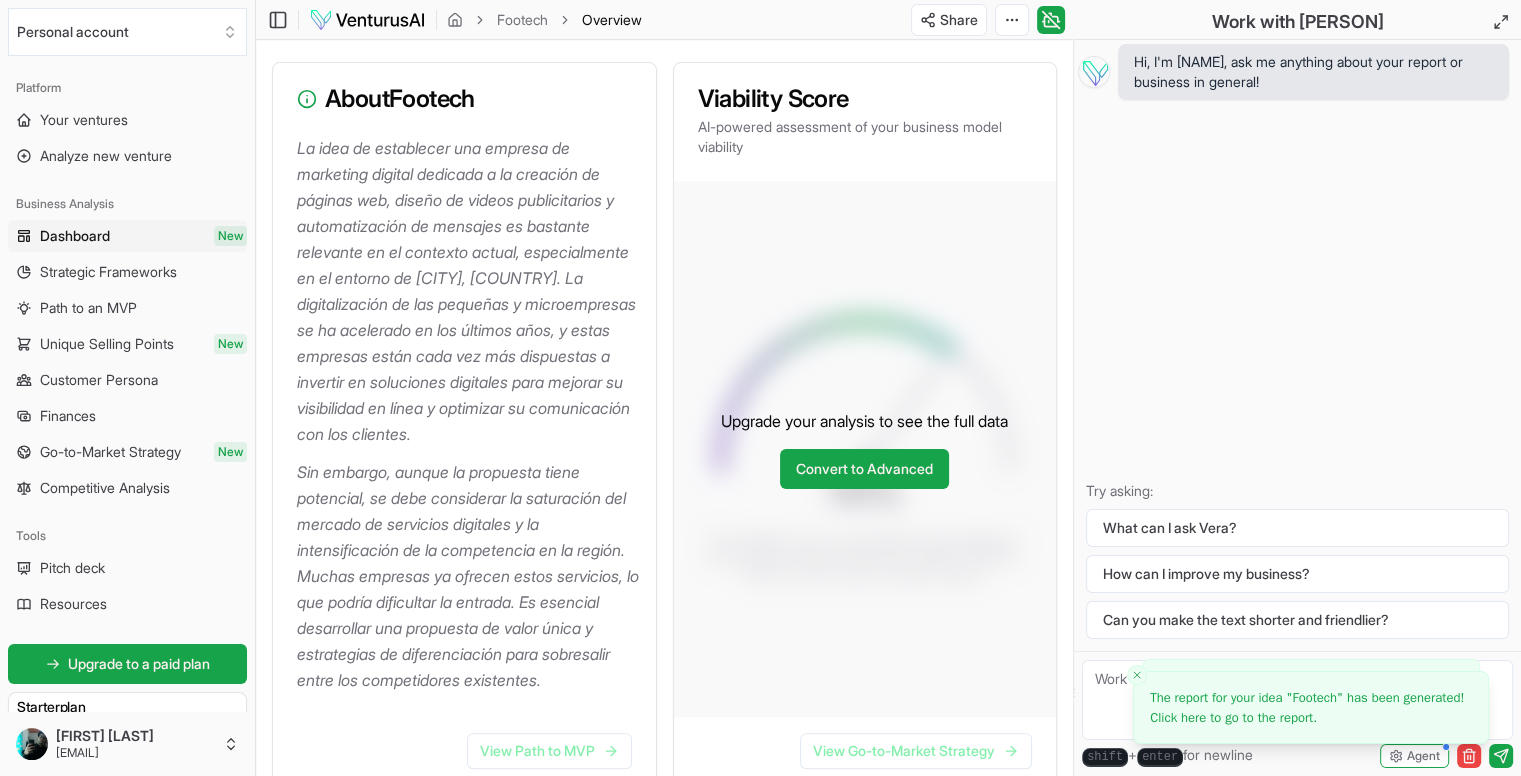 scroll, scrollTop: 255, scrollLeft: 0, axis: vertical 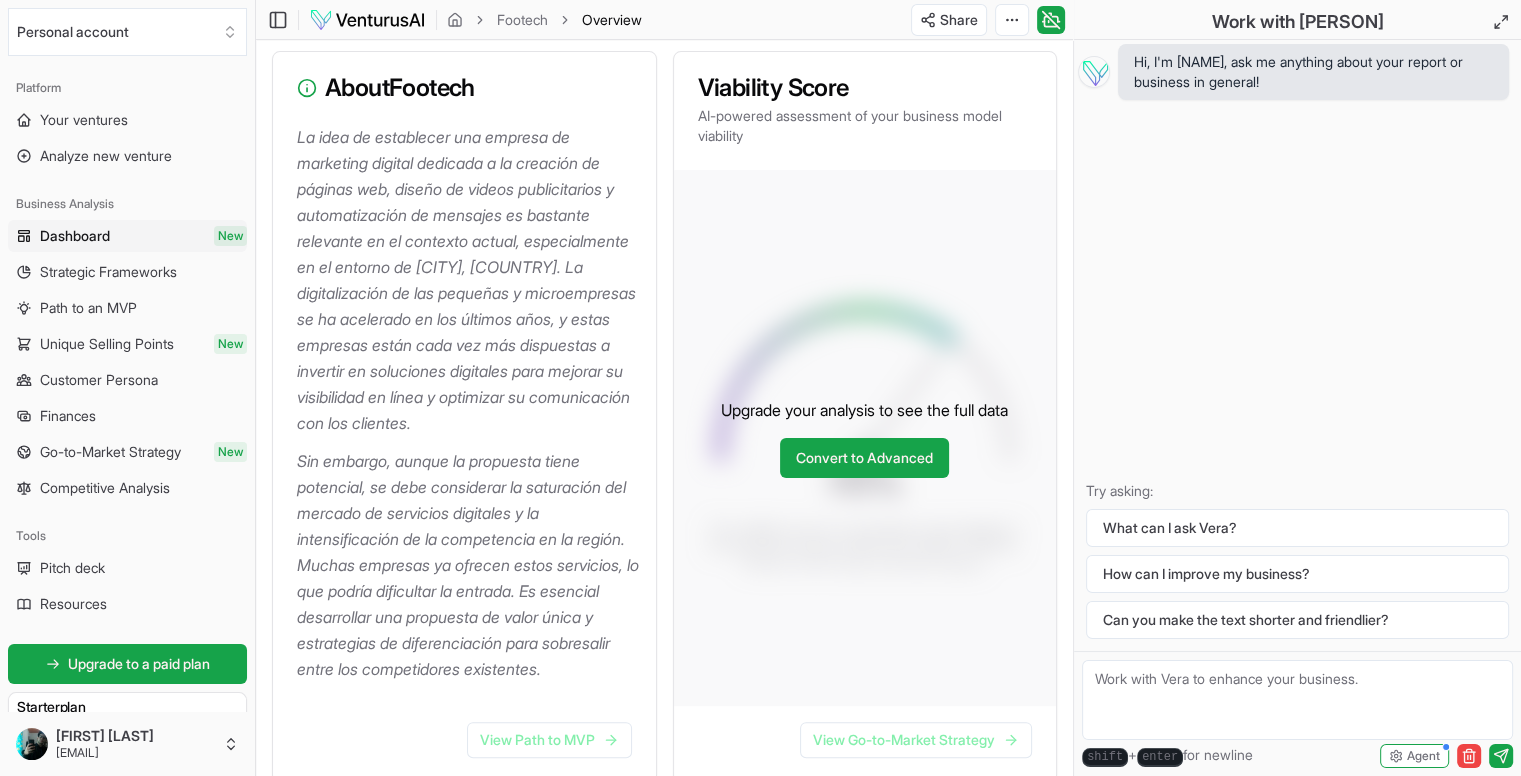 click on "About Footech La idea de establecer una empresa de marketing digital dedicada a la creación de páginas web, diseño de videos publicitarios y automatización de mensajes es bastante relevante en el contexto actual, especialmente en el entorno de [CITY], [COUNTRY]. La digitalización de las pequeñas y microempresas se ha acelerado en los últimos años, y estas empresas están cada vez más dispuestas a invertir en soluciones digitales para mejorar su visibilidad en línea y optimizar su comunicación con los clientes. Sin embargo, aunque la propuesta tiene potencial, se debe considerar la saturación del mercado de servicios digitales y la intensificación de la competencia en la región. Muchas empresas ya ofrecen estos servicios, lo que podría dificultar la entrada. Es esencial desarrollar una propuesta de valor única y estrategias de diferenciación para sobresalir entre los competidores existentes. View Path to MVP Viability Score AI-powered assessment of your business model viability 70 % •" at bounding box center [664, 1373] 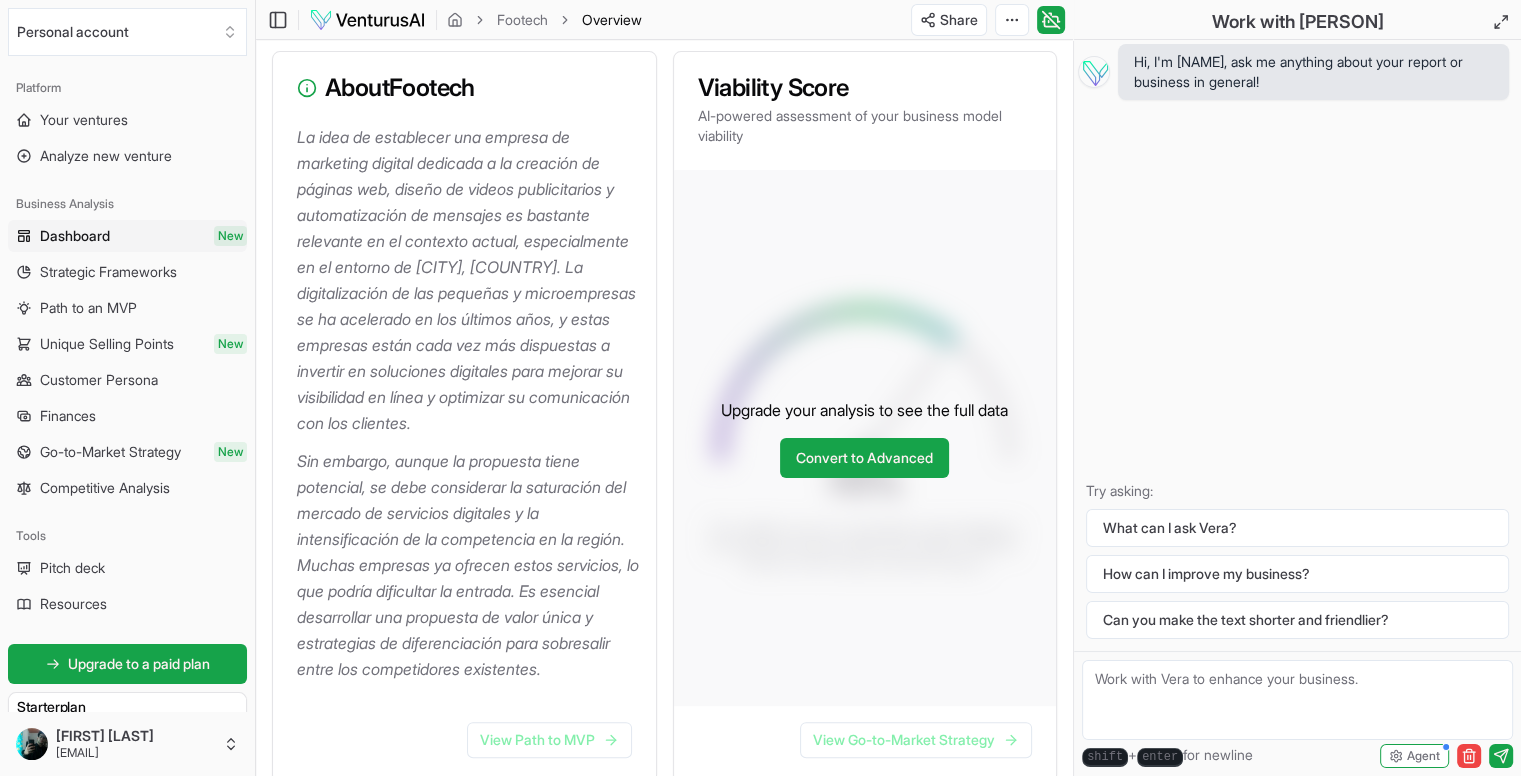 scroll, scrollTop: 0, scrollLeft: 0, axis: both 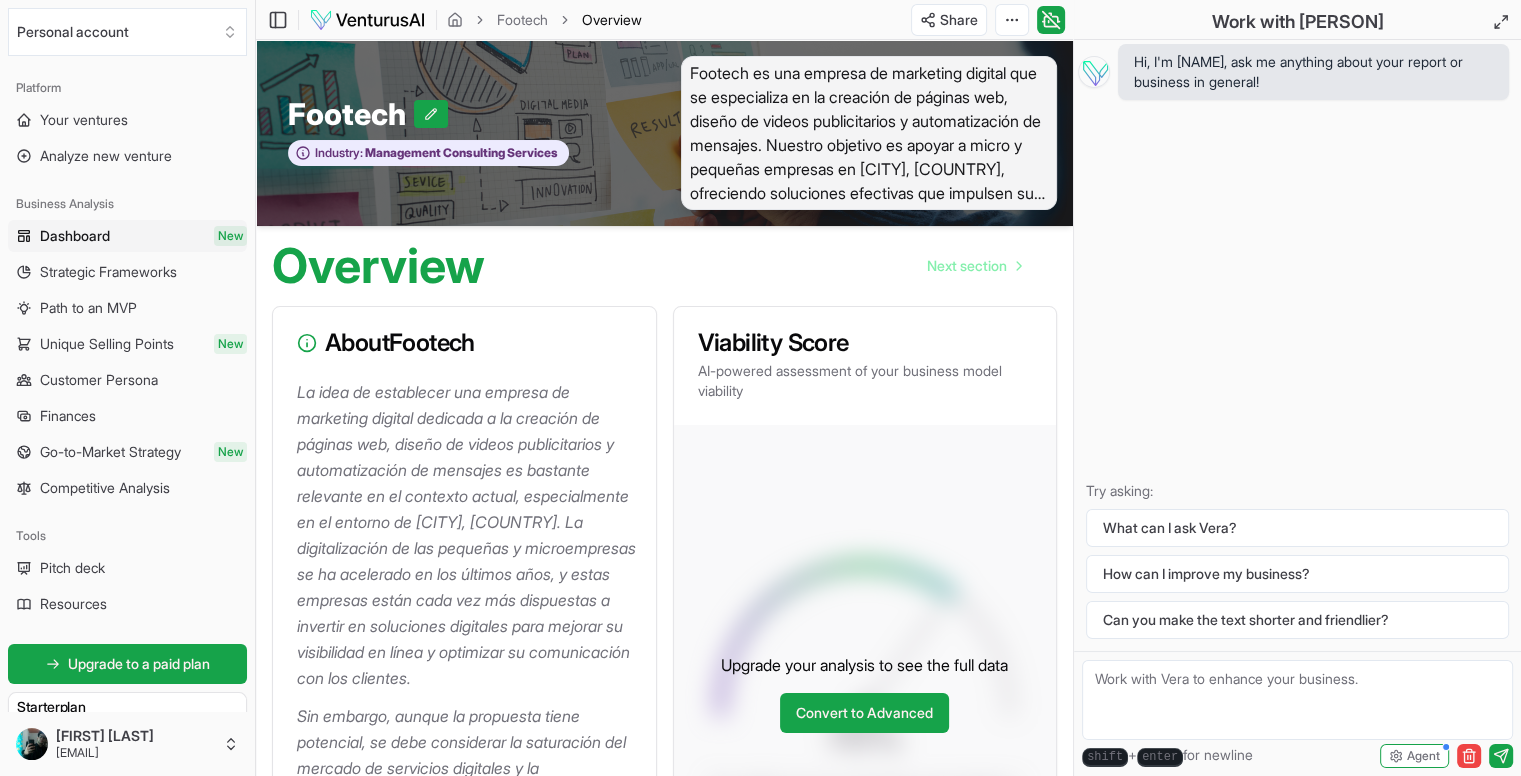 click on "Footech es una empresa de marketing digital que se especializa en la creación de páginas web, diseño de videos publicitarios y automatización de mensajes. Nuestro objetivo es apoyar a micro y pequeñas empresas en [CITY], [COUNTRY], ofreciendo soluciones efectivas que impulsen su presencia en línea, con planes de expansión hacia más servicios y a nivel nacional en el futuro." at bounding box center [869, 133] 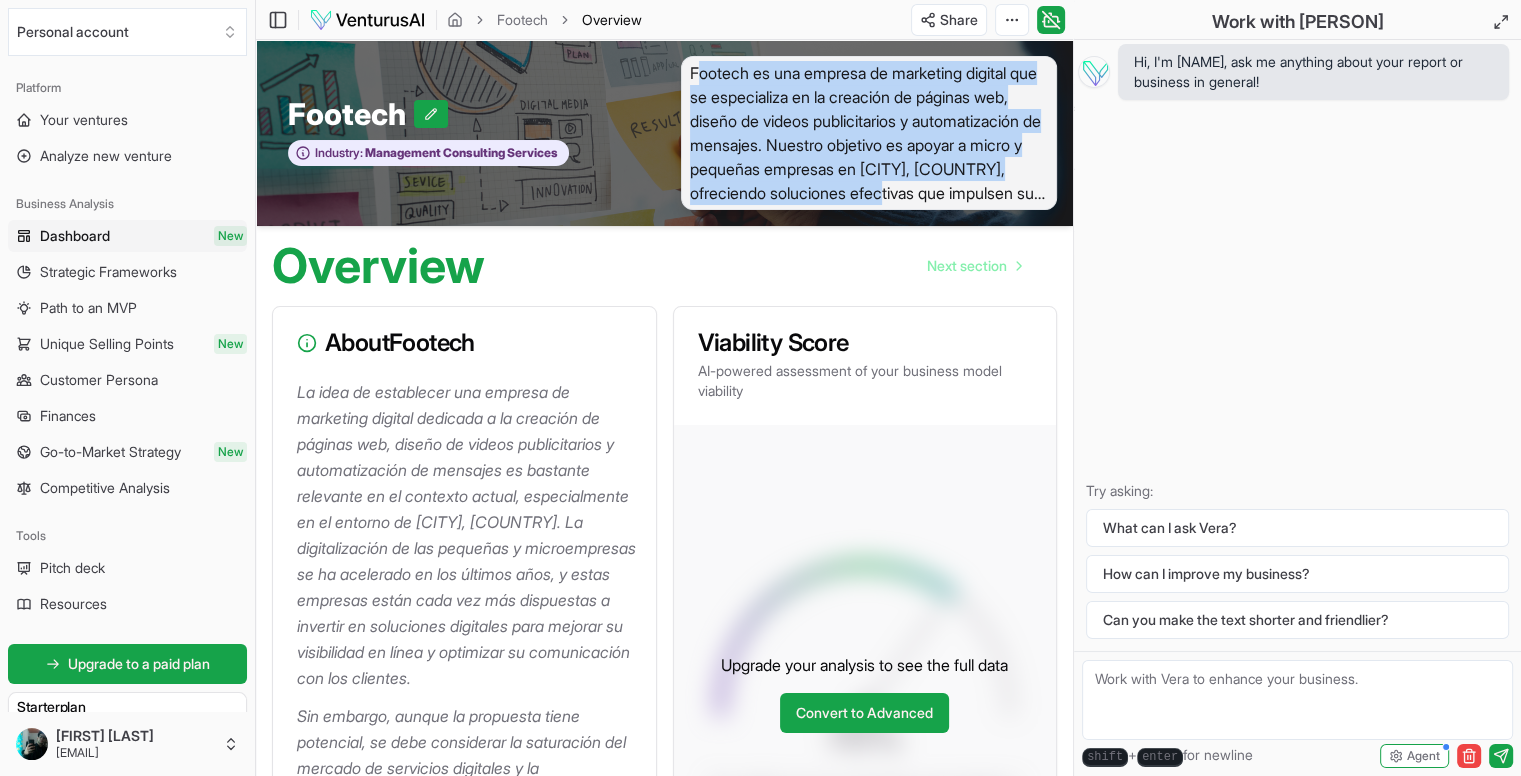 drag, startPoint x: 702, startPoint y: 70, endPoint x: 1064, endPoint y: 192, distance: 382.00525 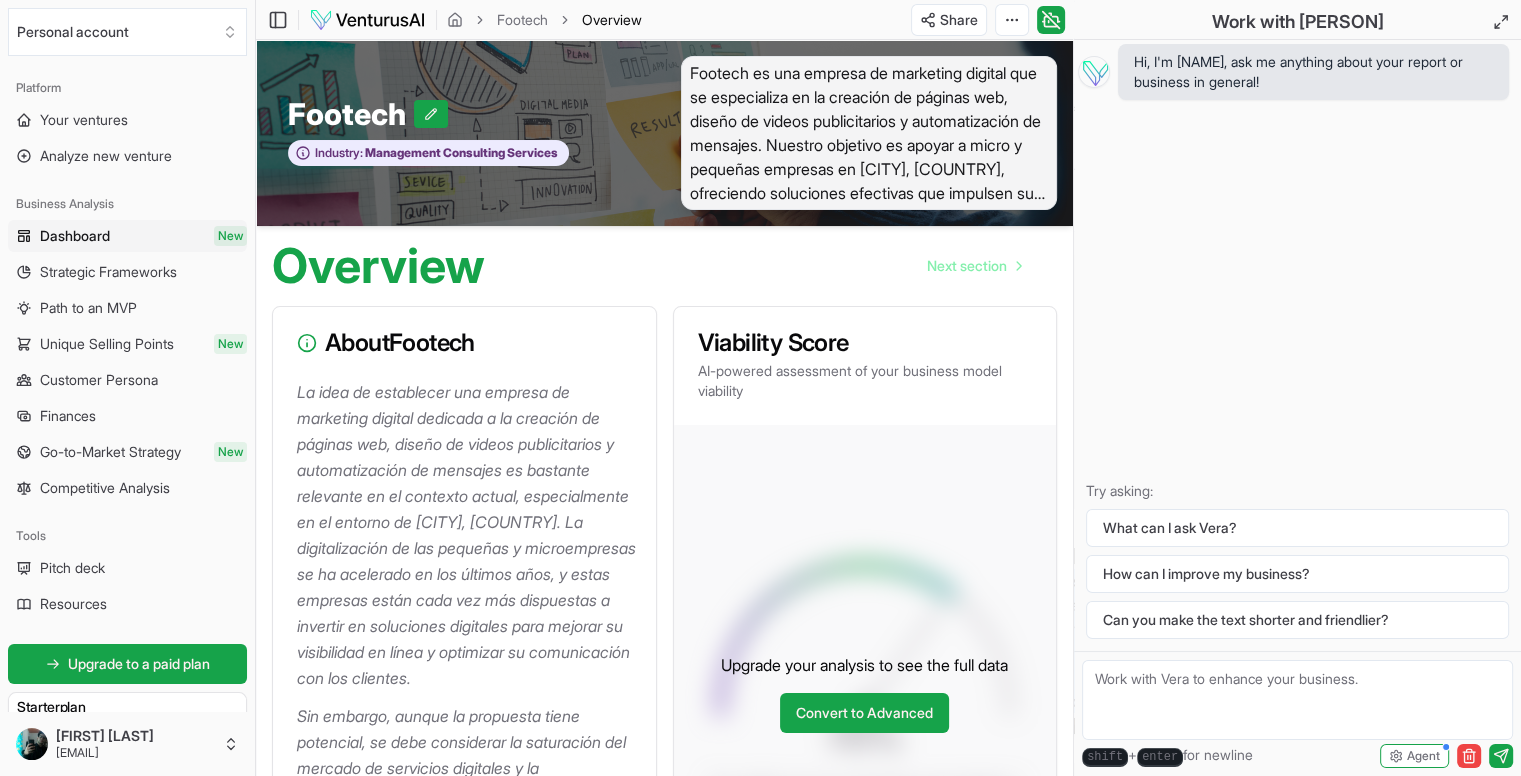 click on "La idea de establecer una empresa de marketing digital dedicada a la creación de páginas web, diseño de videos publicitarios y automatización de mensajes es bastante relevante en el contexto actual, especialmente en el entorno de [CITY], [COUNTRY]. La digitalización de las pequeñas y microempresas se ha acelerado en los últimos años, y estas empresas están cada vez más dispuestas a invertir en soluciones digitales para mejorar su visibilidad en línea y optimizar su comunicación con los clientes." at bounding box center (468, 535) 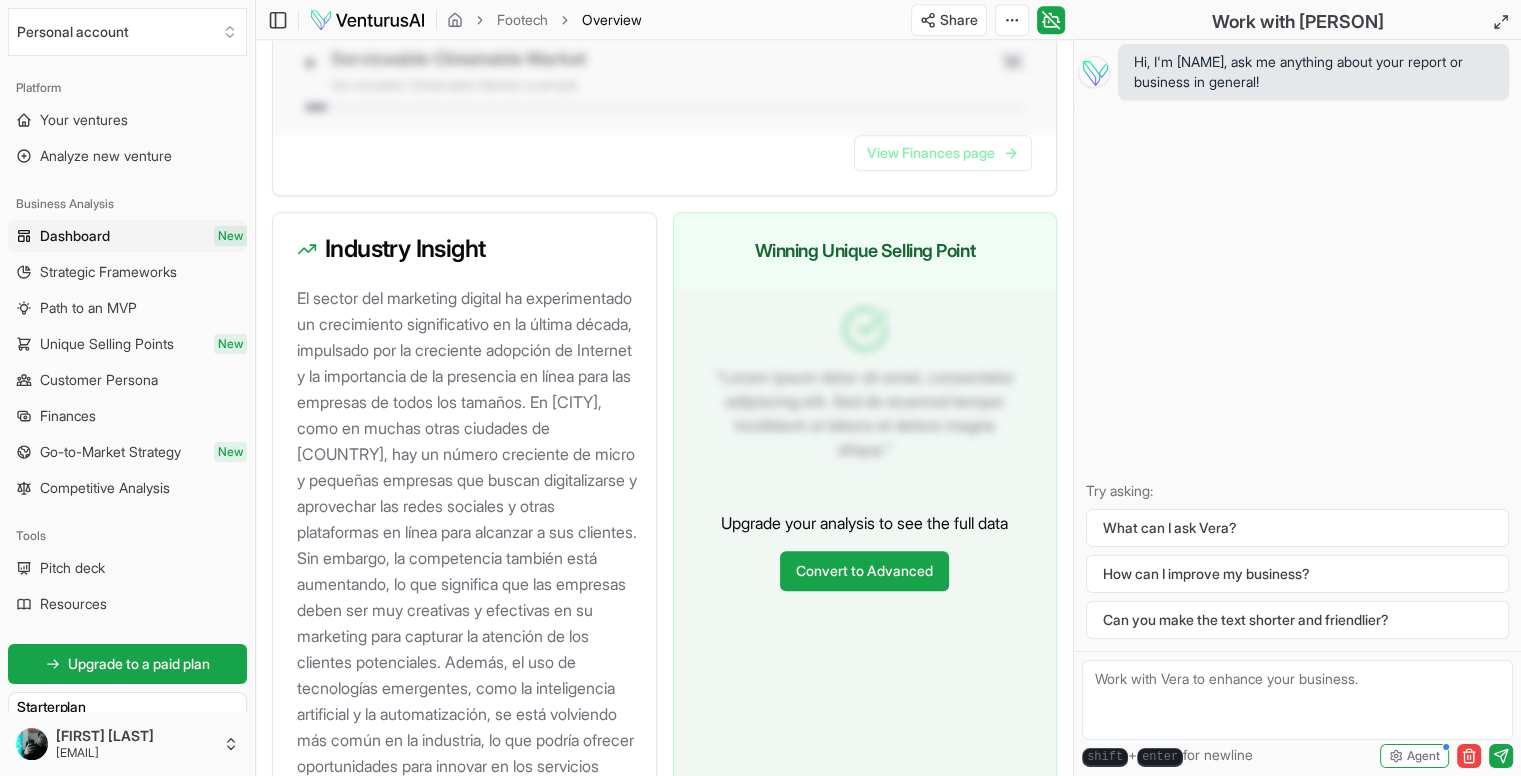 scroll, scrollTop: 2067, scrollLeft: 0, axis: vertical 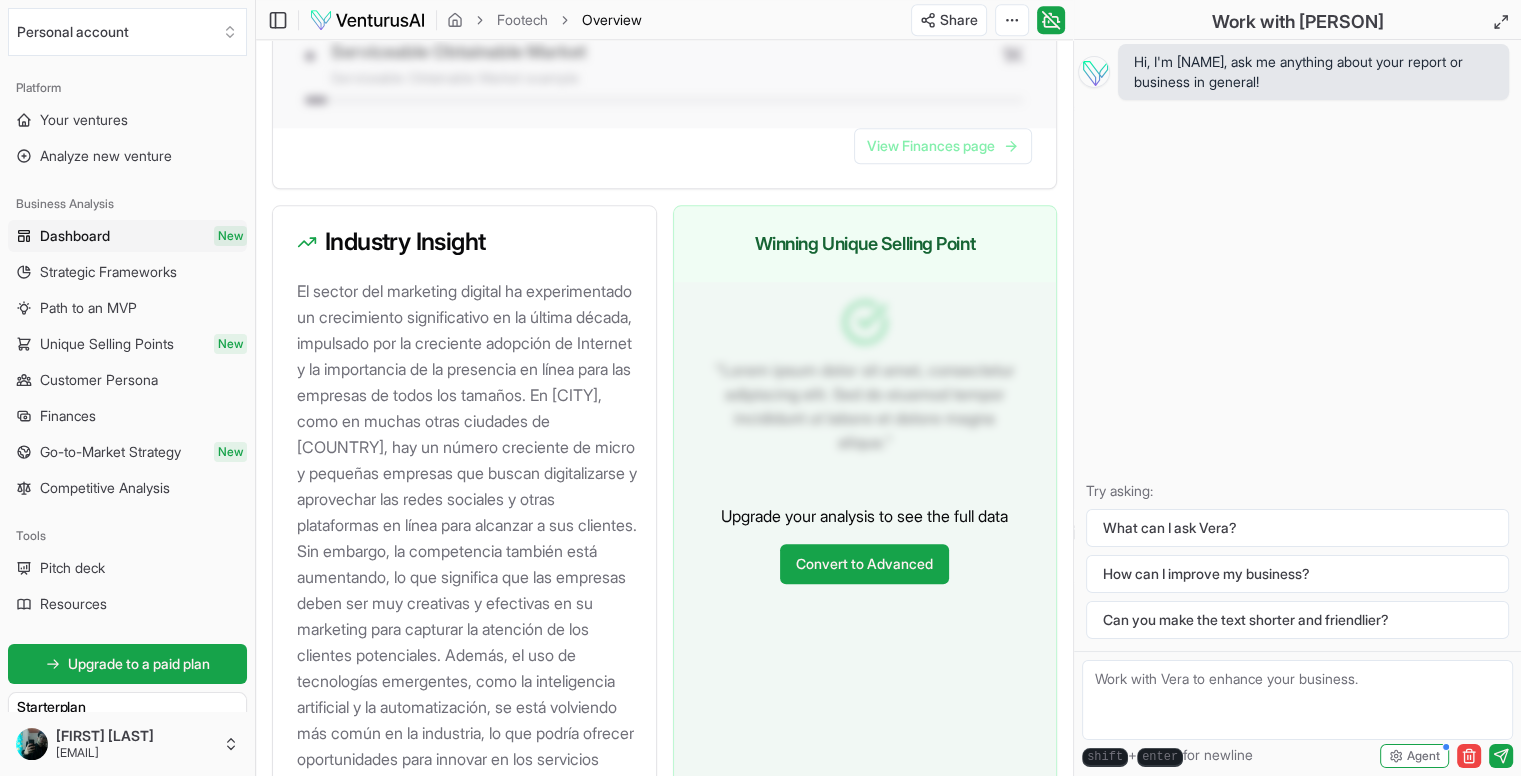 click on "El sector del marketing digital ha experimentado un crecimiento significativo en la última década, impulsado por la creciente adopción de Internet y la importancia de la presencia en línea para las empresas de todos los tamaños. En [CITY], como en muchas otras ciudades de [COUNTRY], hay un número creciente de micro y pequeñas empresas que buscan digitalizarse y aprovechar las redes sociales y otras plataformas en línea para alcanzar a sus clientes. Sin embargo, la competencia también está aumentando, lo que significa que las empresas deben ser muy creativas y efectivas en su marketing para capturar la atención de los clientes potenciales. Además, el uso de tecnologías emergentes, como la inteligencia artificial y la automatización, se está volviendo más común en la industria, lo que podría ofrecer oportunidades para innovar en los servicios ofrecidos." at bounding box center [464, 550] 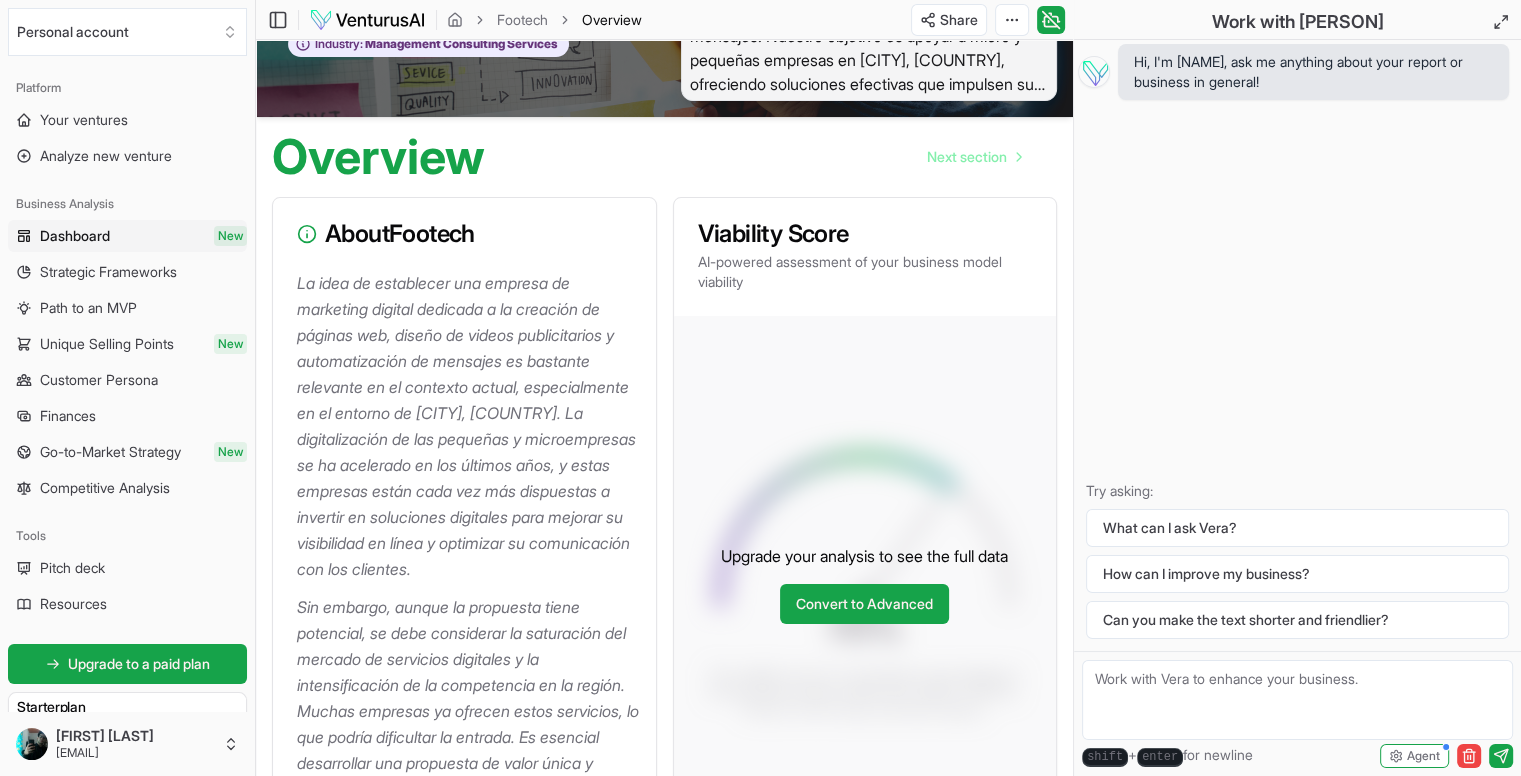 scroll, scrollTop: 0, scrollLeft: 0, axis: both 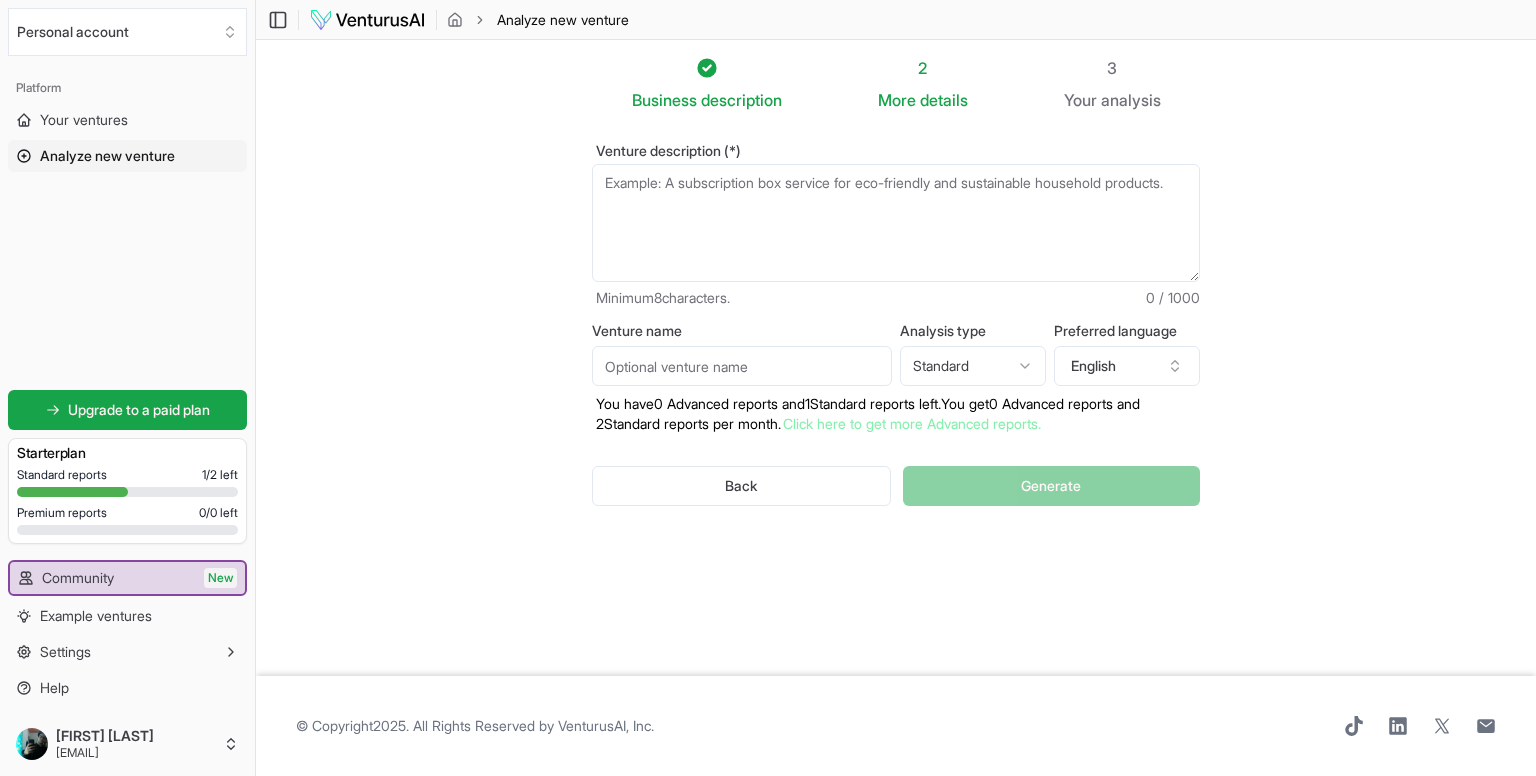 click on "Venture description (*)" at bounding box center (896, 223) 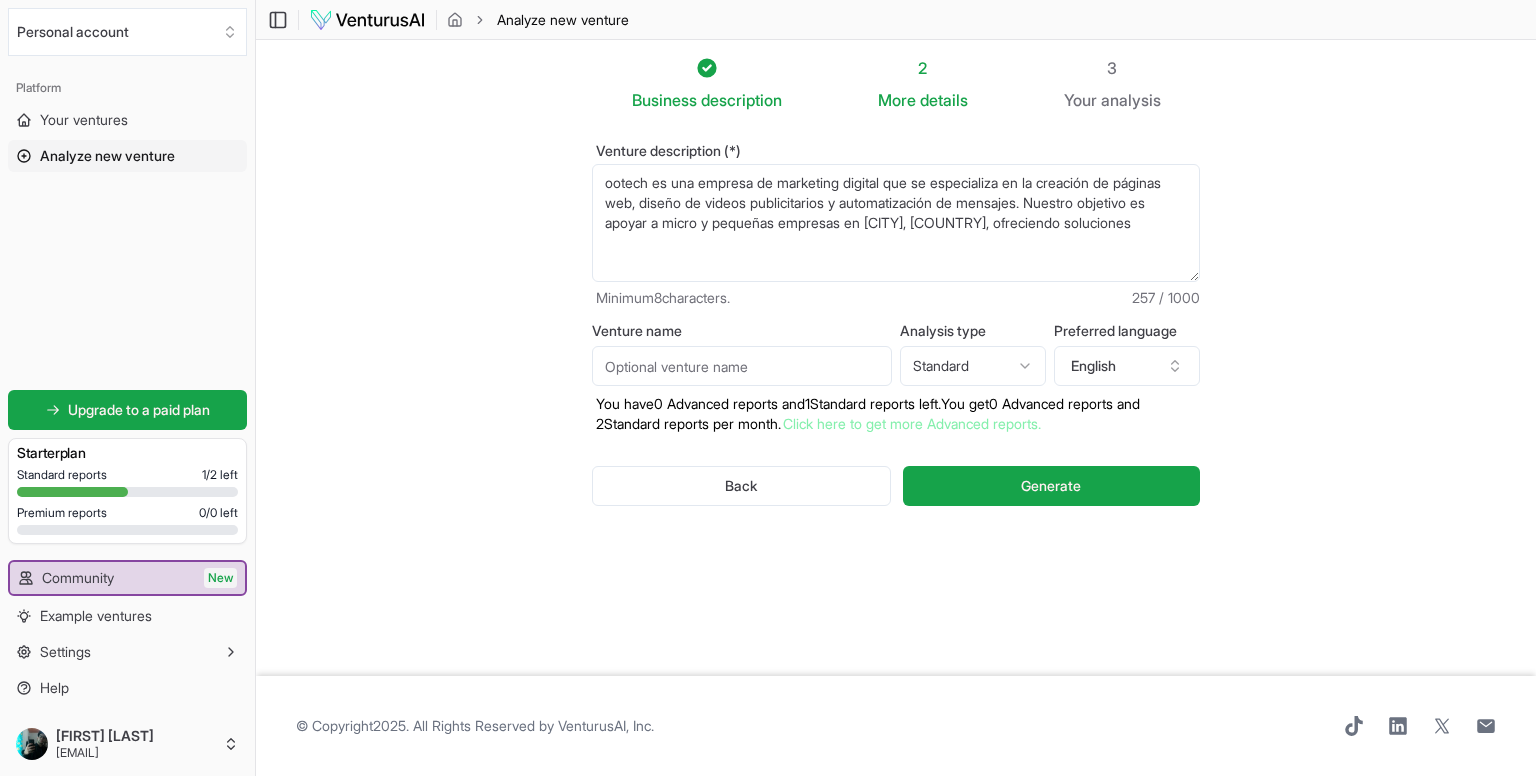 click on "ootech es una empresa de marketing digital que se especializa en la creación de páginas web, diseño de videos publicitarios y automatización de mensajes. Nuestro objetivo es apoyar a micro y pequeñas empresas en [CITY], [COUNTRY], ofreciendo soluciones" at bounding box center [896, 223] 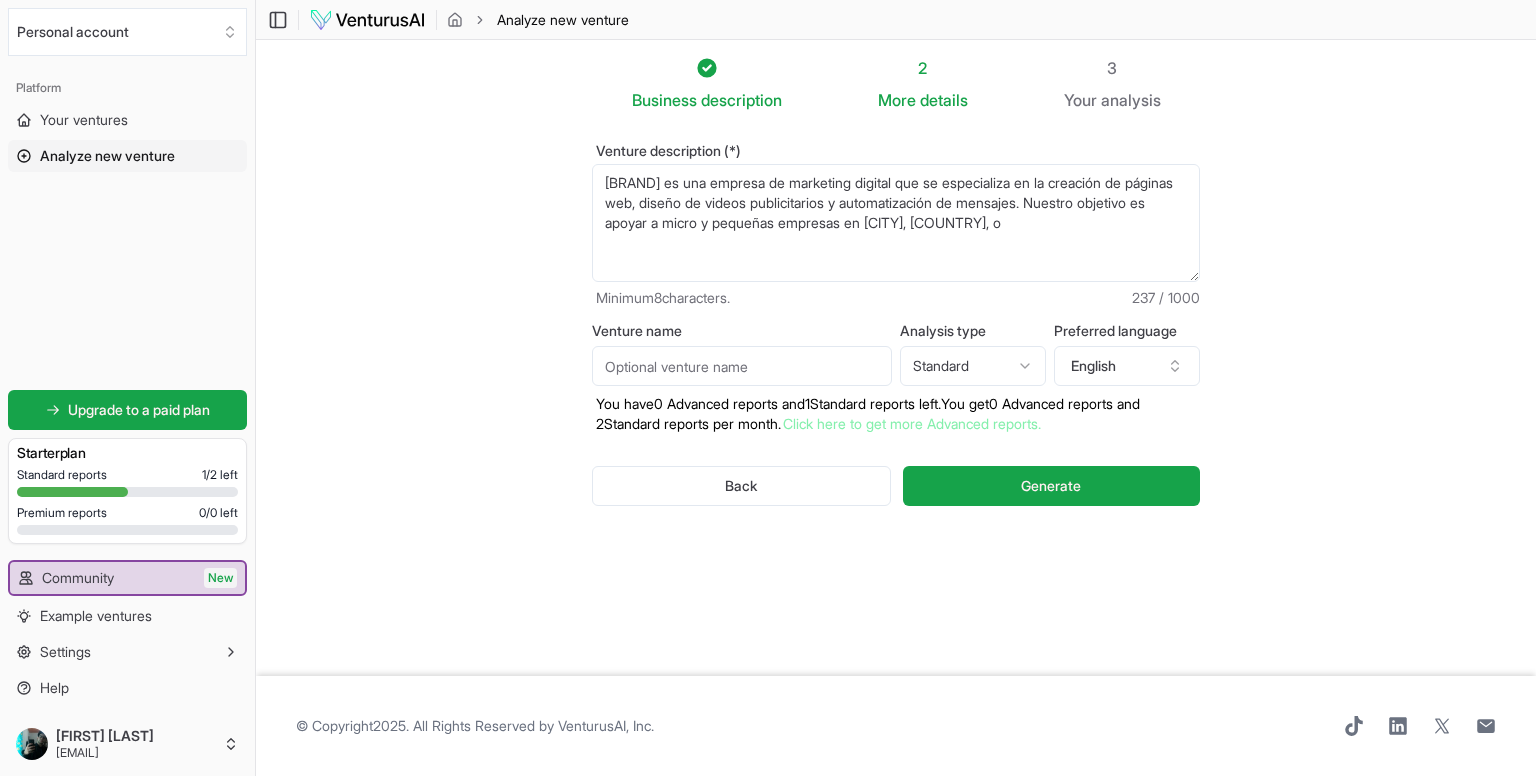 drag, startPoint x: 1120, startPoint y: 235, endPoint x: 570, endPoint y: 155, distance: 555.7877 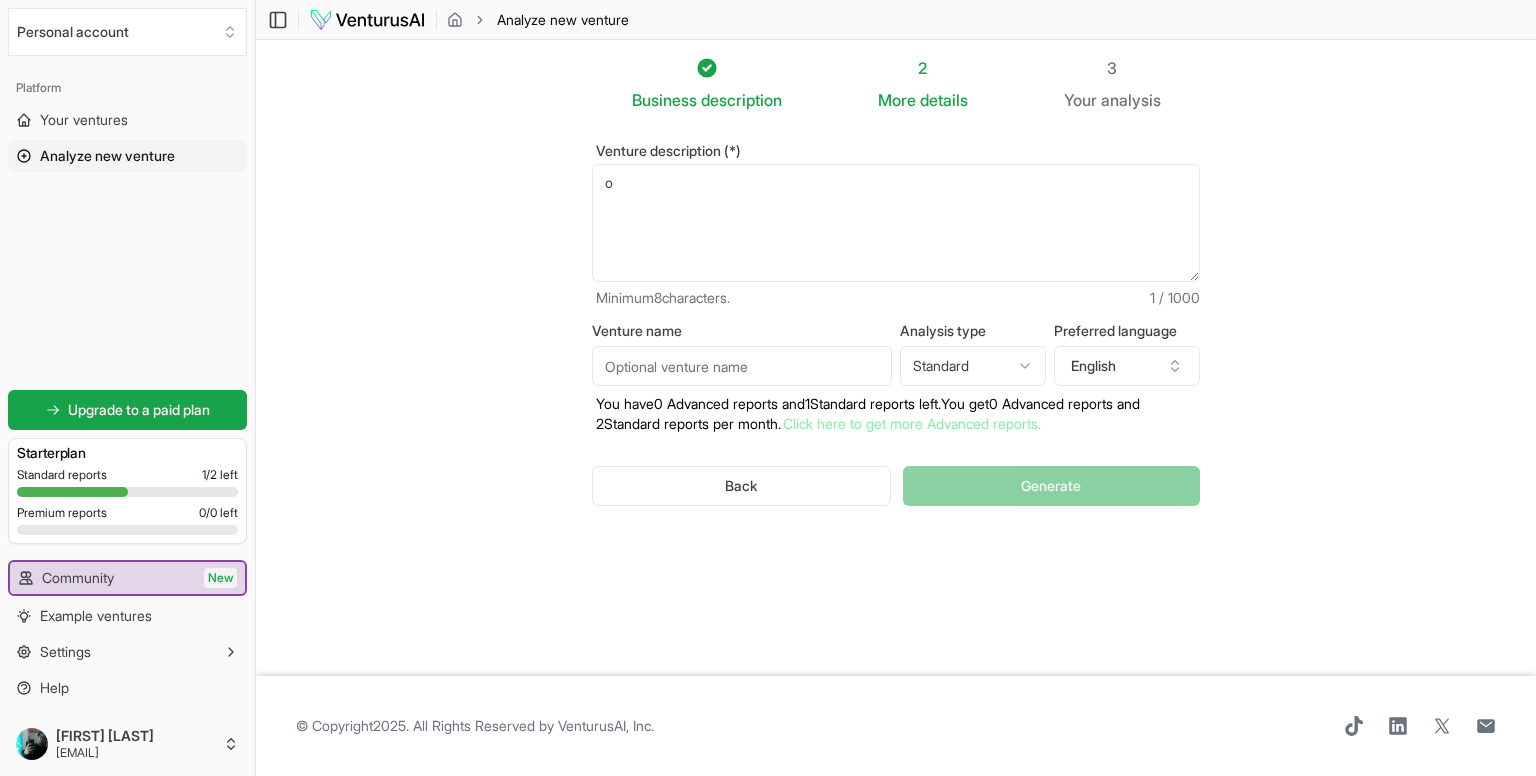 type on "[BRAND] es una empresa de marketing digital que se especializa en la creación de páginas web, diseño de videos publicitarios y automatización de mensajes. Nuestro objetivo es apoyar a micro y pequeñas empresas en [CITY], [COUNTRY], o" 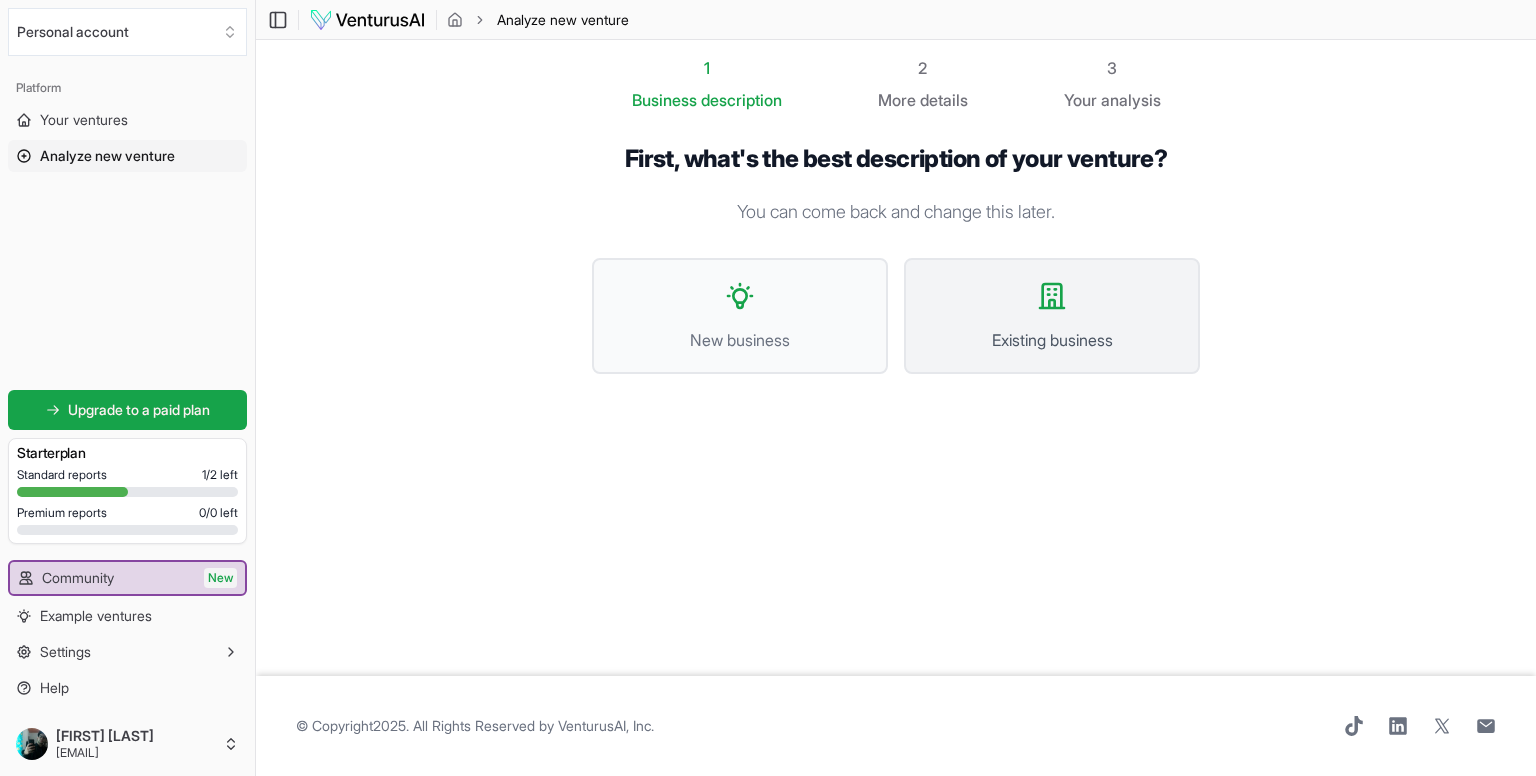click 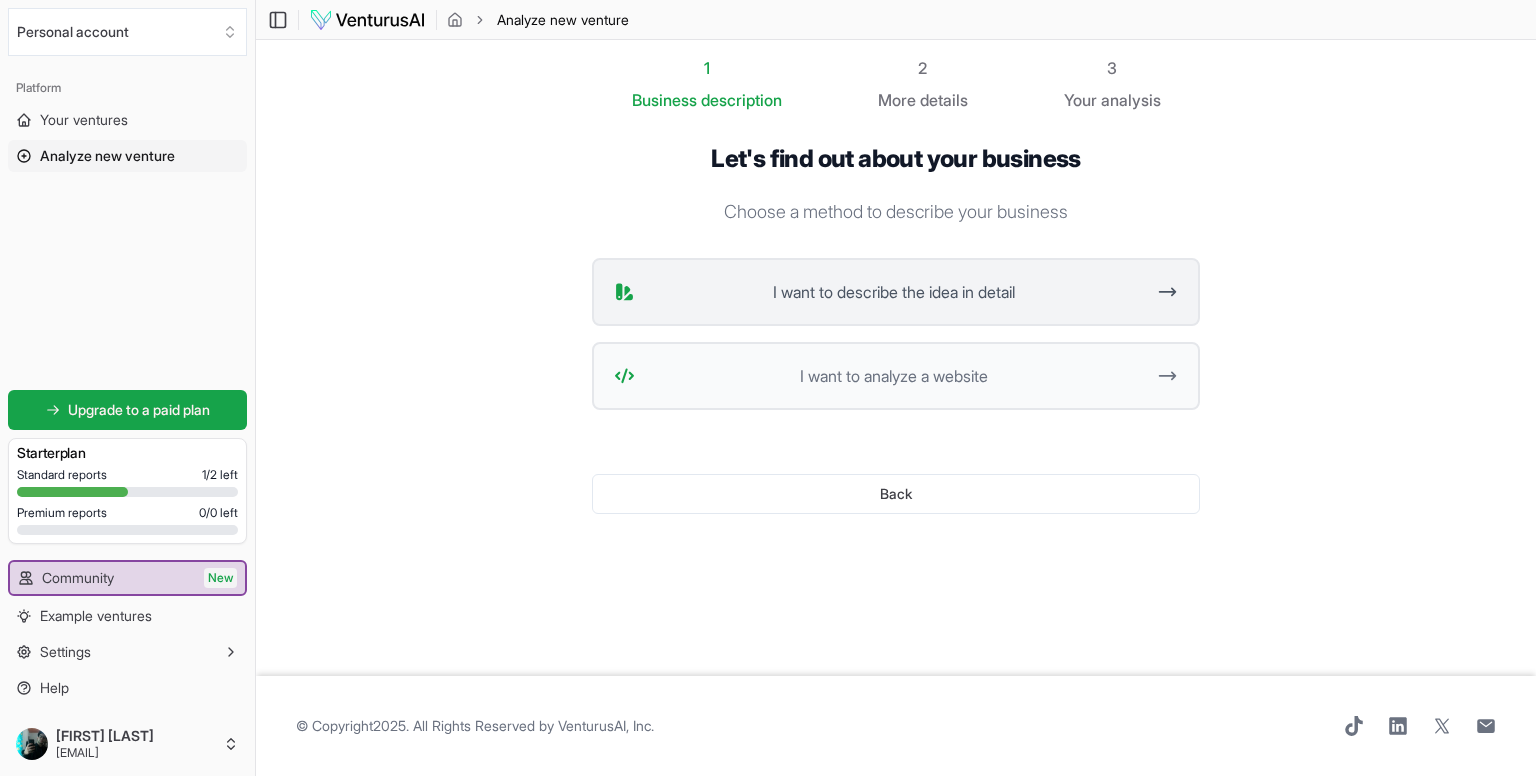 click on "I want to describe the idea in detail" at bounding box center (893, 292) 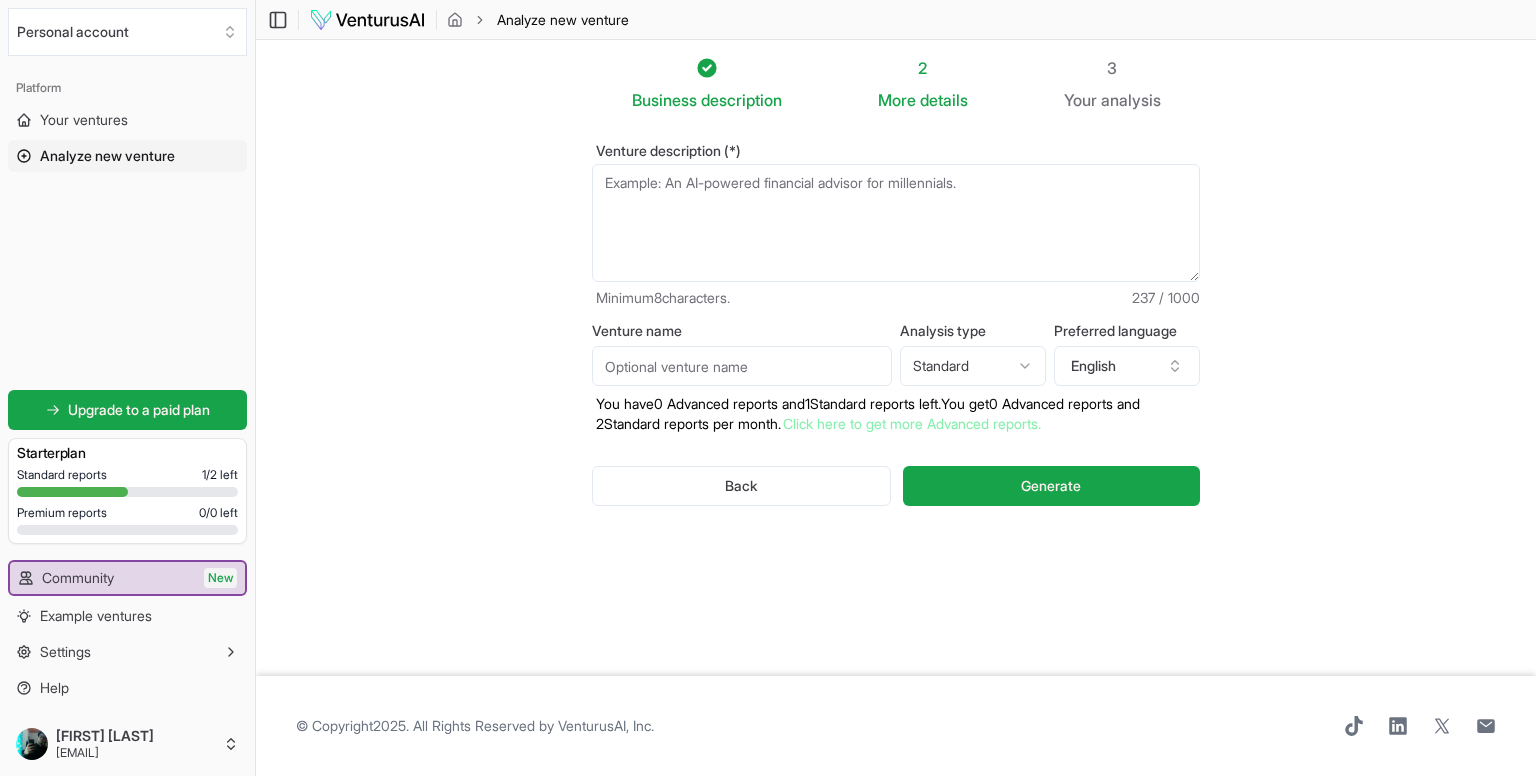 click on "Venture description (*)" at bounding box center (896, 223) 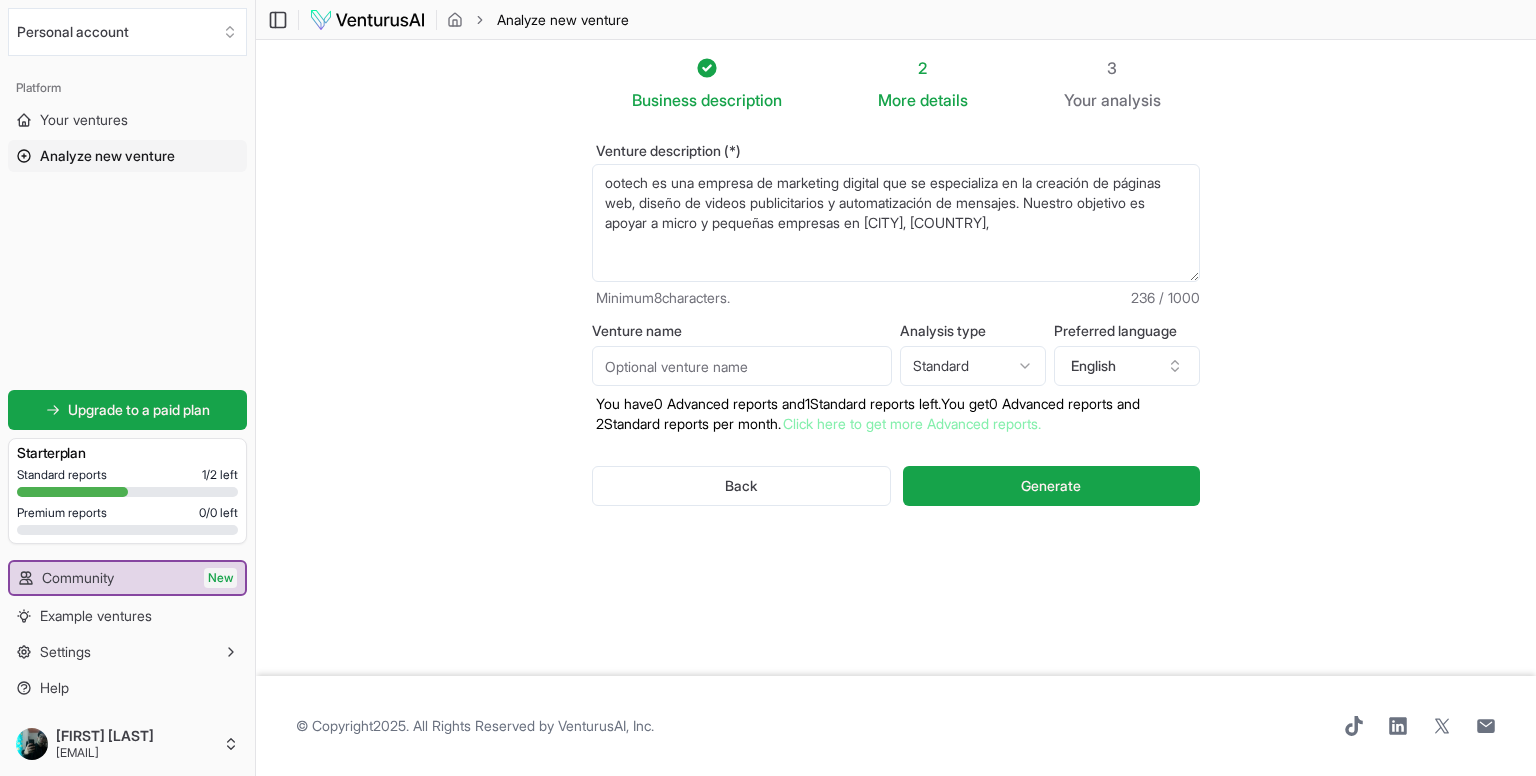 click on "ootech es una empresa de marketing digital que se especializa en la creación de páginas web, diseño de videos publicitarios y automatización de mensajes. Nuestro objetivo es apoyar a micro y pequeñas empresas en [CITY], [COUNTRY]," at bounding box center [896, 223] 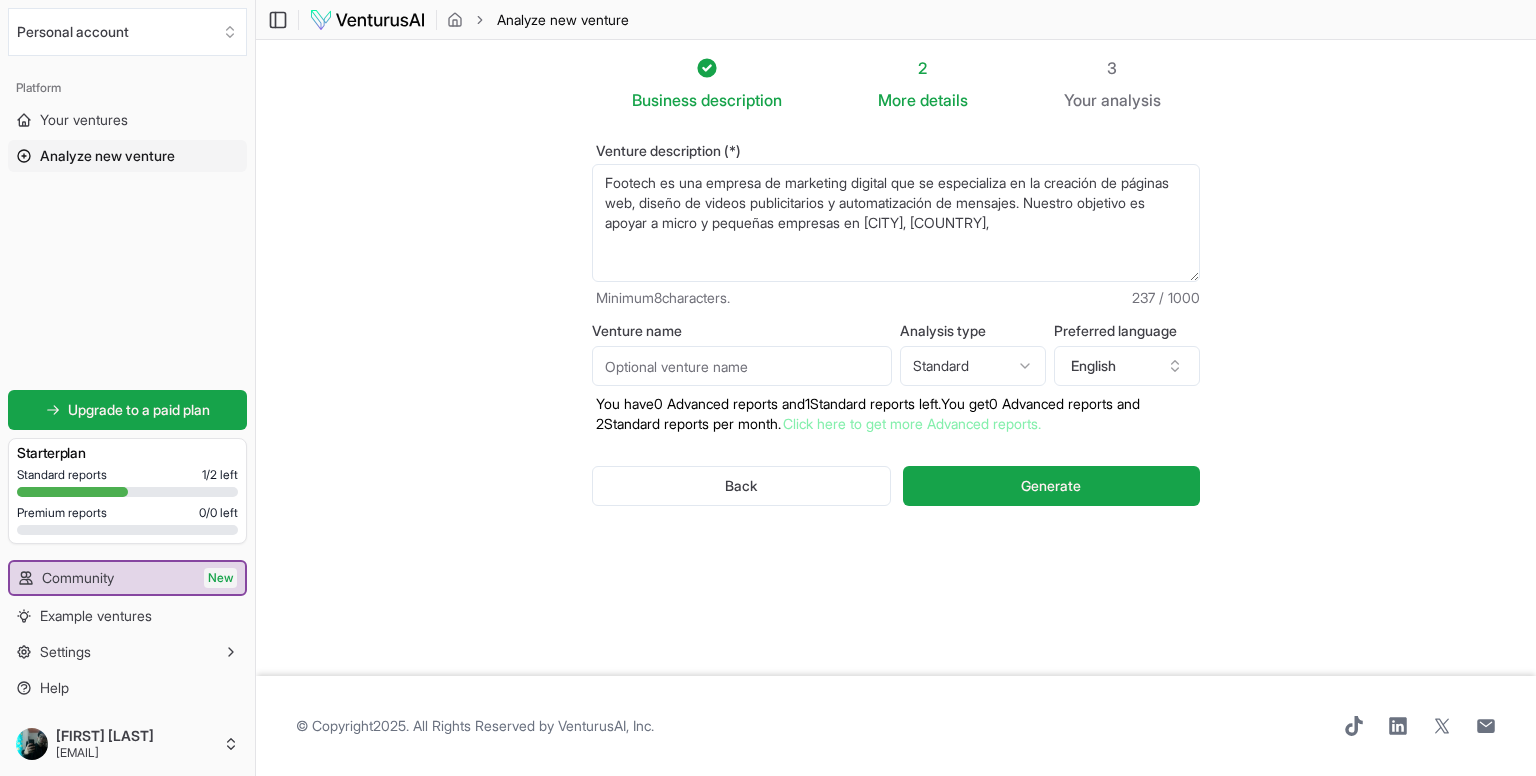 click on "Footech es una empresa de marketing digital que se especializa en la creación de páginas web, diseño de videos publicitarios y automatización de mensajes. Nuestro objetivo es apoyar a micro y pequeñas empresas en [CITY], [COUNTRY]," at bounding box center [896, 223] 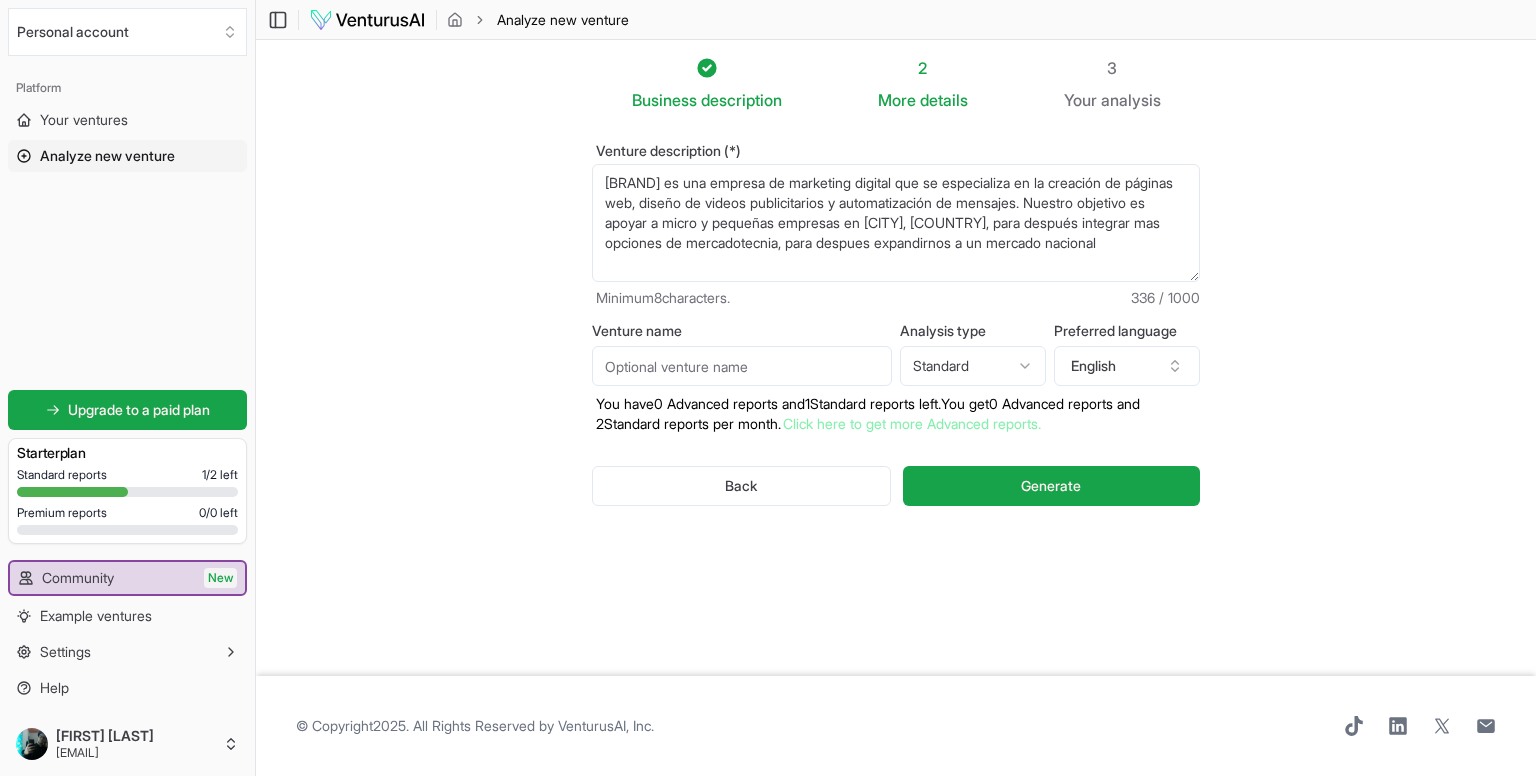 type on "[BRAND] es una empresa de marketing digital que se especializa en la creación de páginas web, diseño de videos publicitarios y automatización de mensajes. Nuestro objetivo es apoyar a micro y pequeñas empresas en [CITY], [COUNTRY], para después integrar mas opciones de mercadotecnia, para despues expandirnos a un mercado nacional" 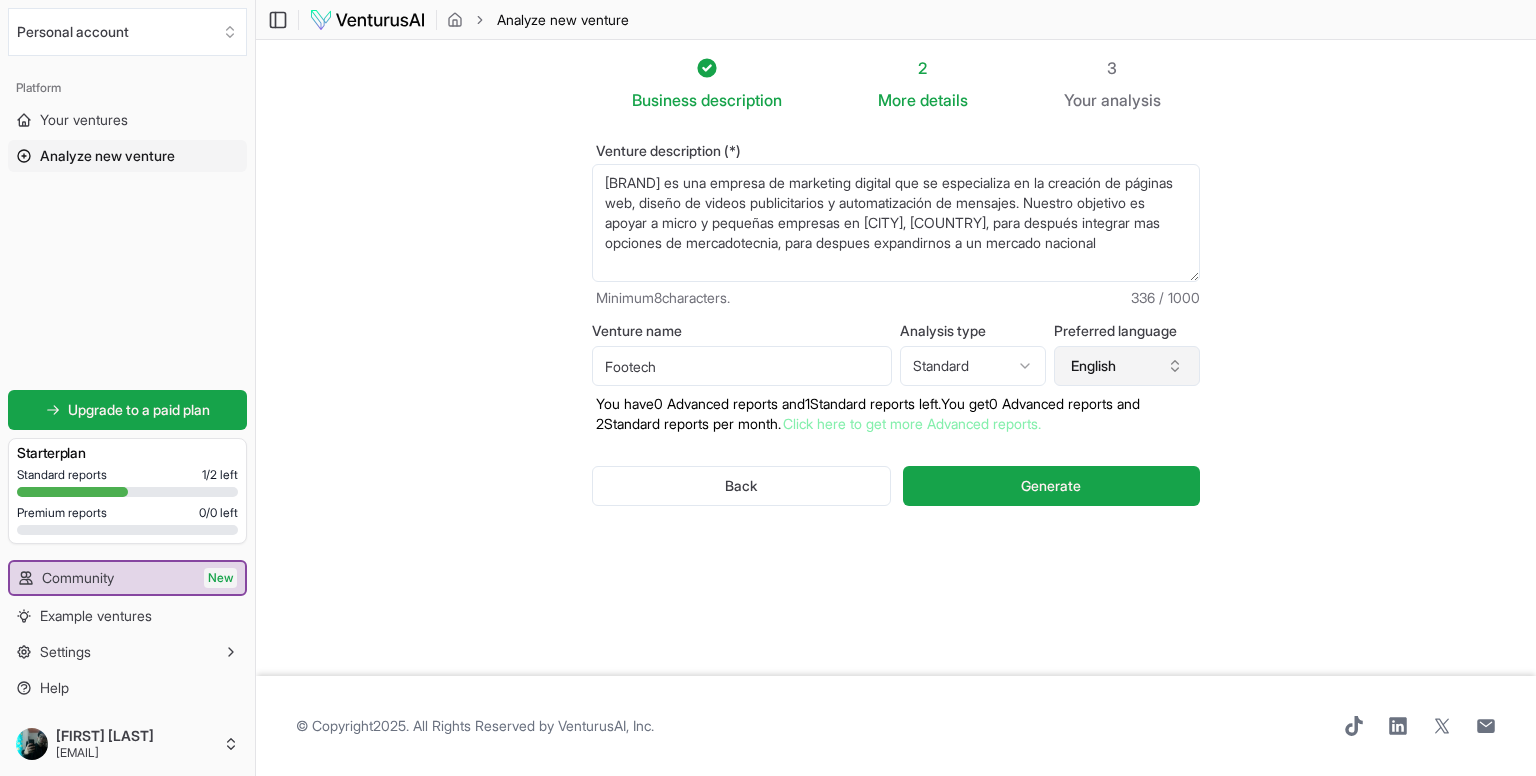 type on "Footech" 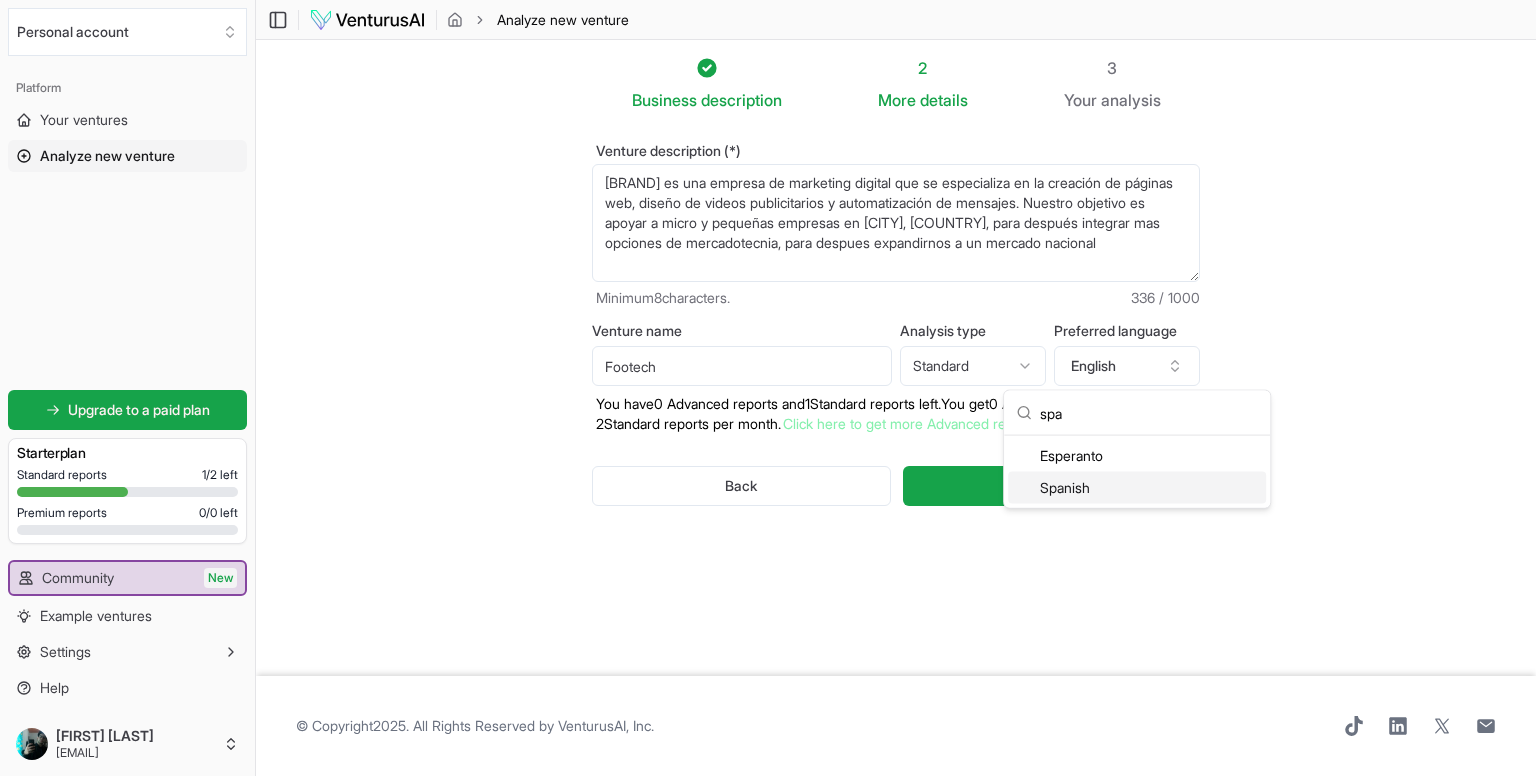 type on "spa" 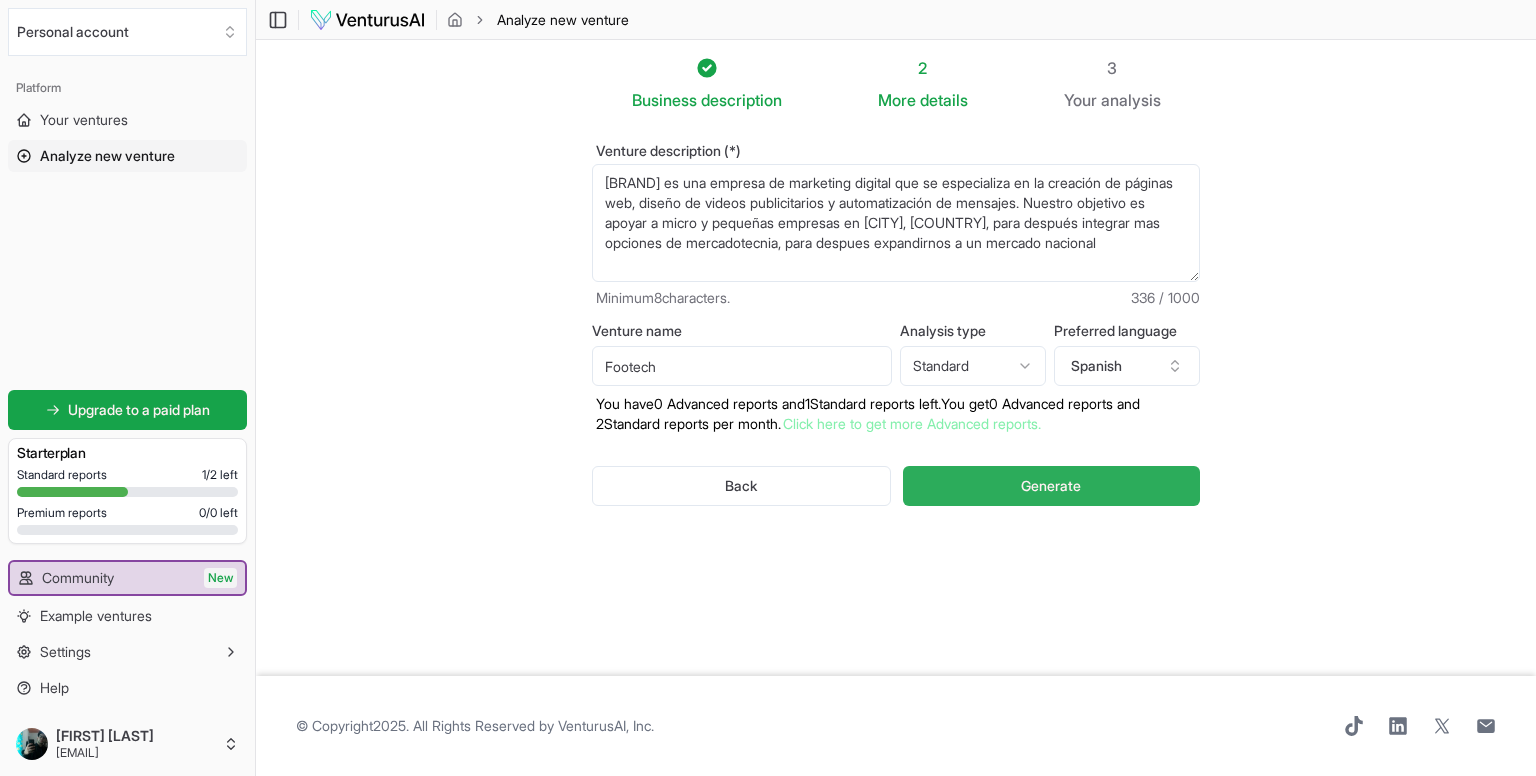 click on "Generate" at bounding box center (1051, 486) 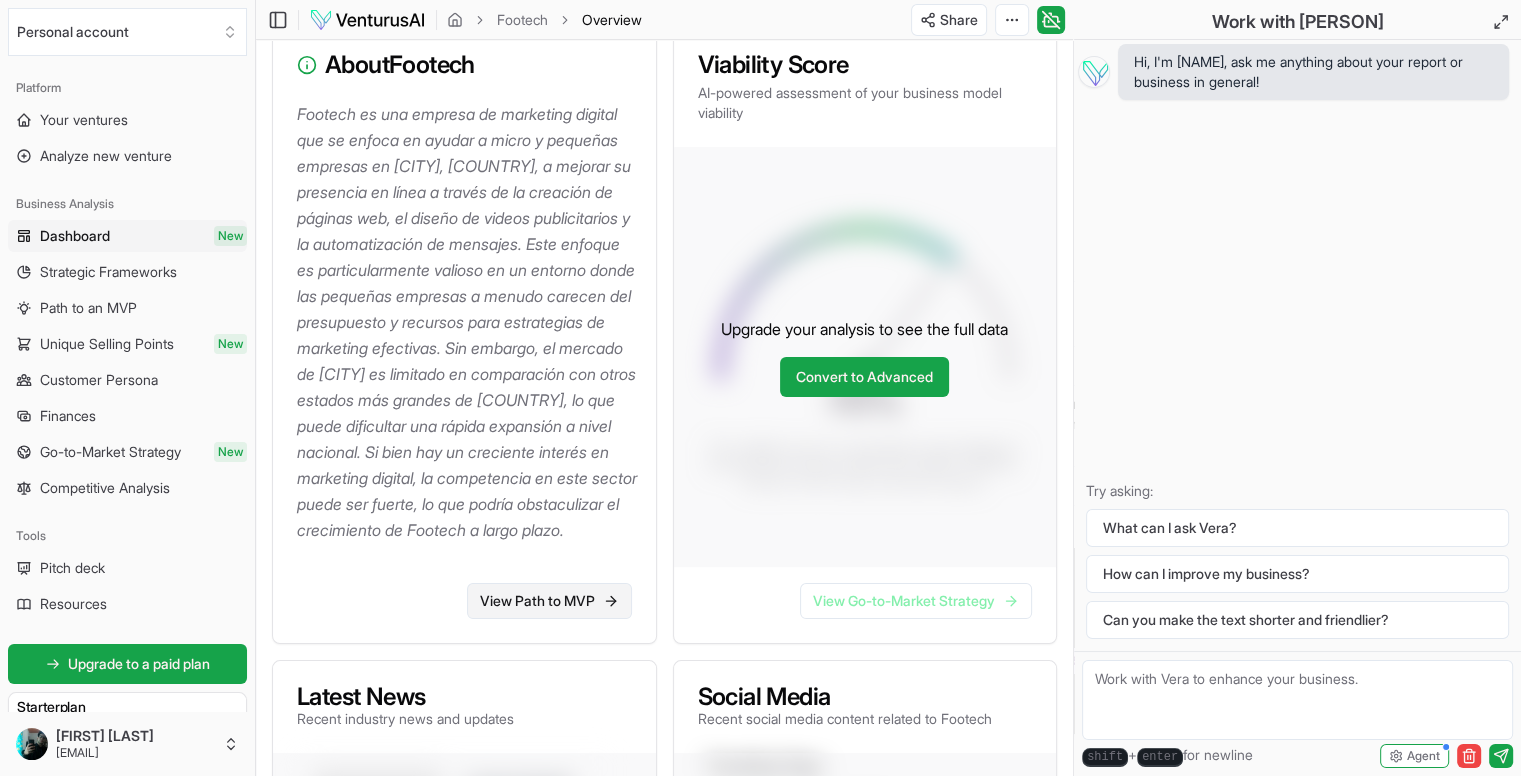 scroll, scrollTop: 279, scrollLeft: 0, axis: vertical 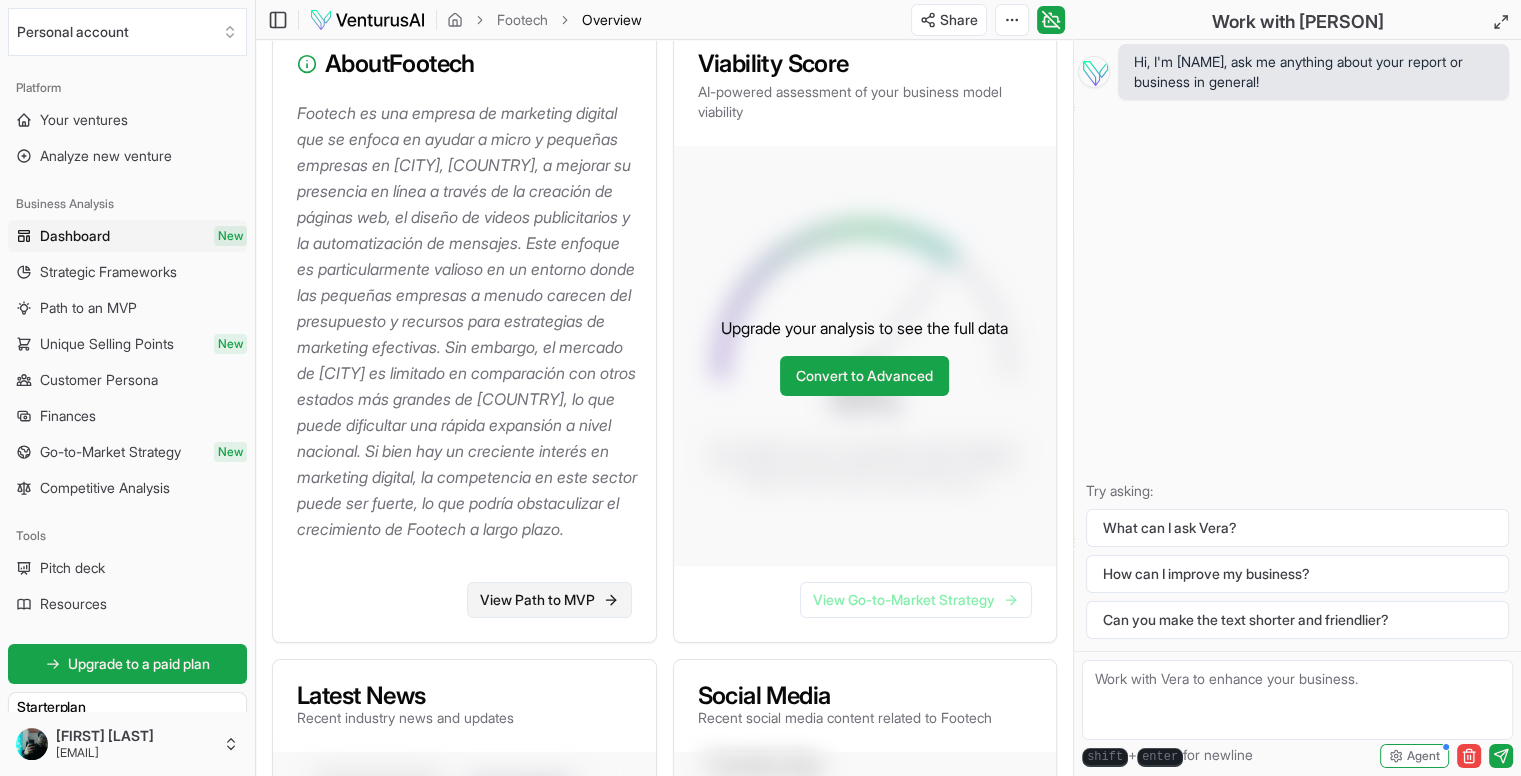 click on "View Path to MVP" at bounding box center [549, 600] 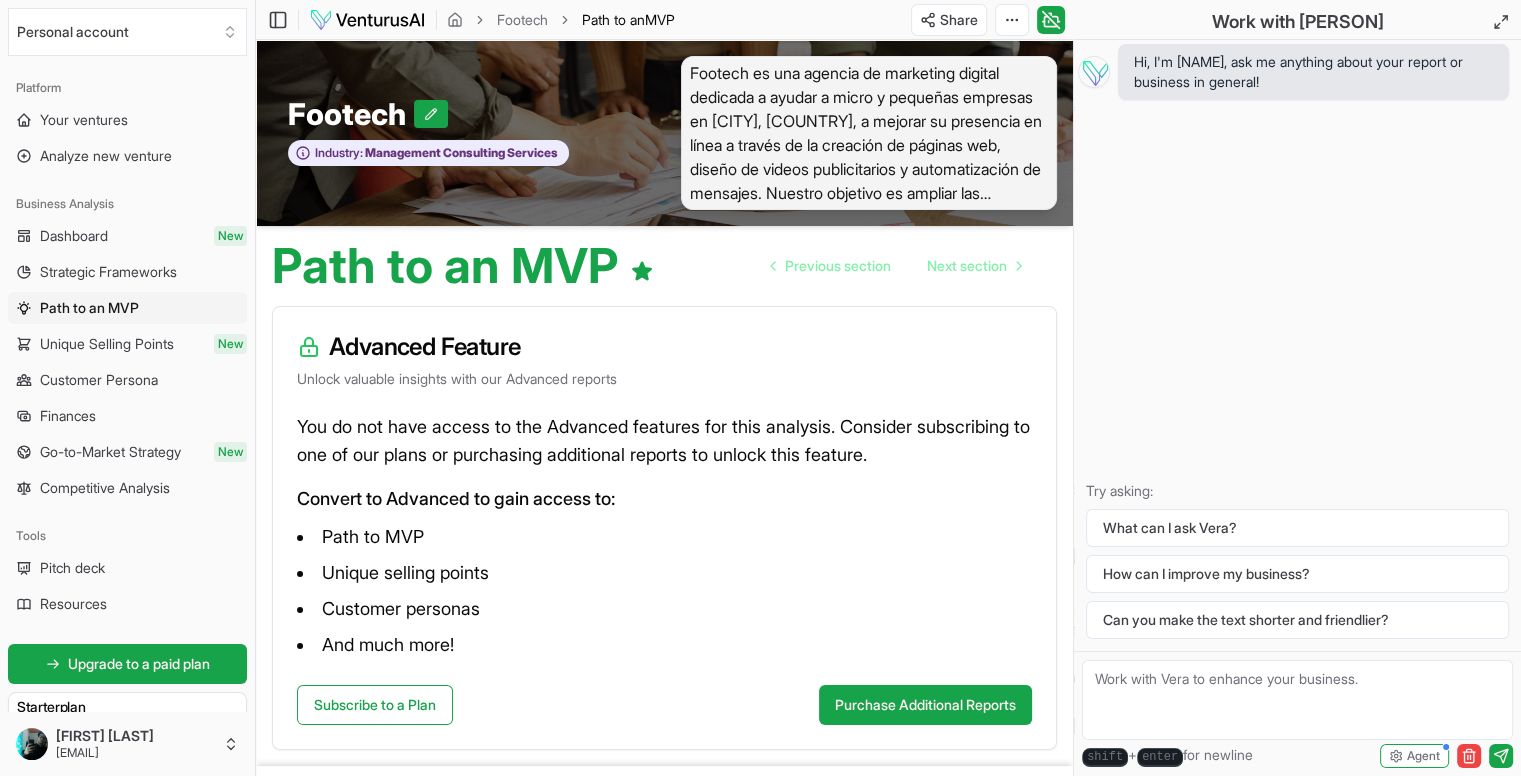 scroll, scrollTop: 89, scrollLeft: 0, axis: vertical 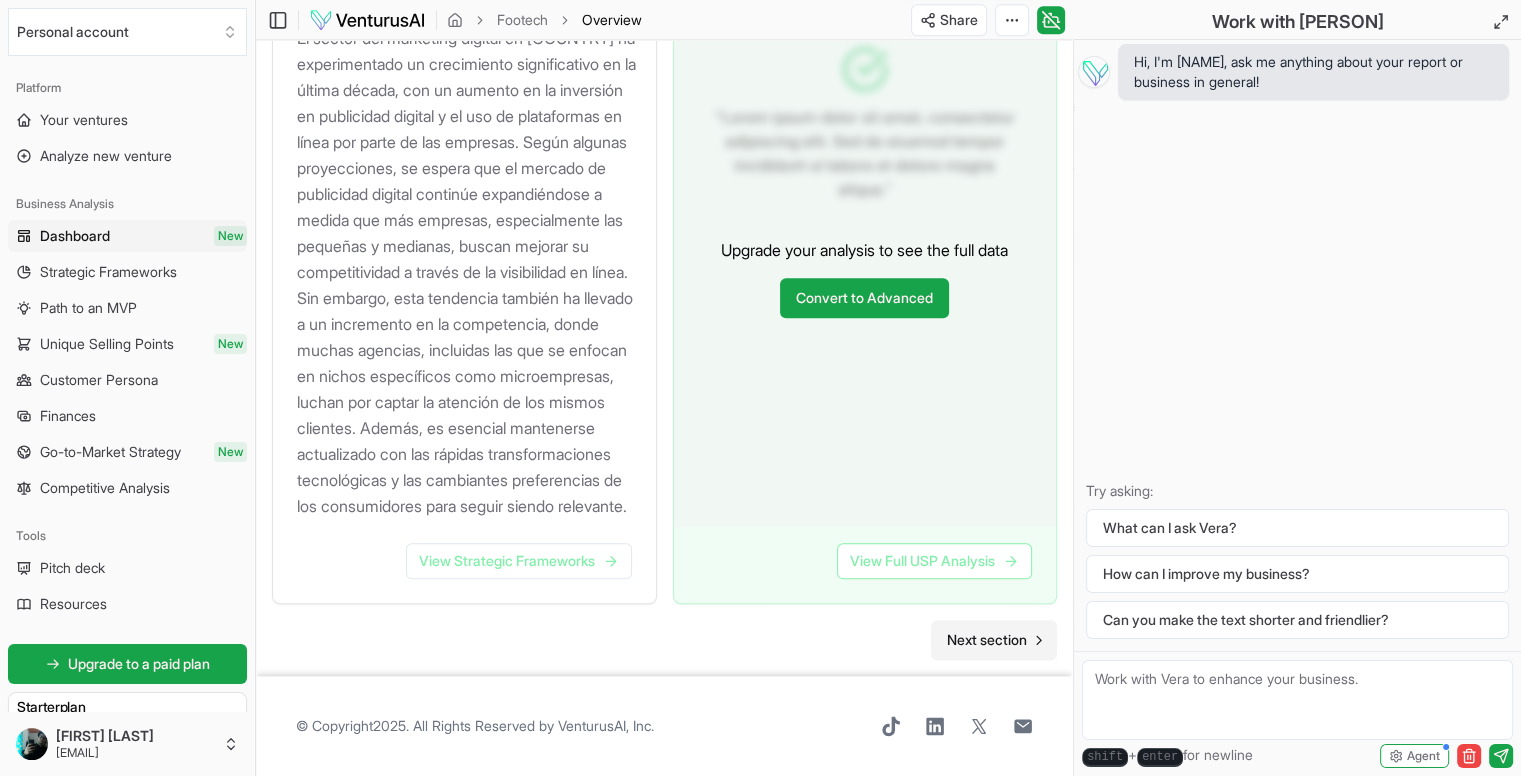 click on "Next section" at bounding box center [987, 640] 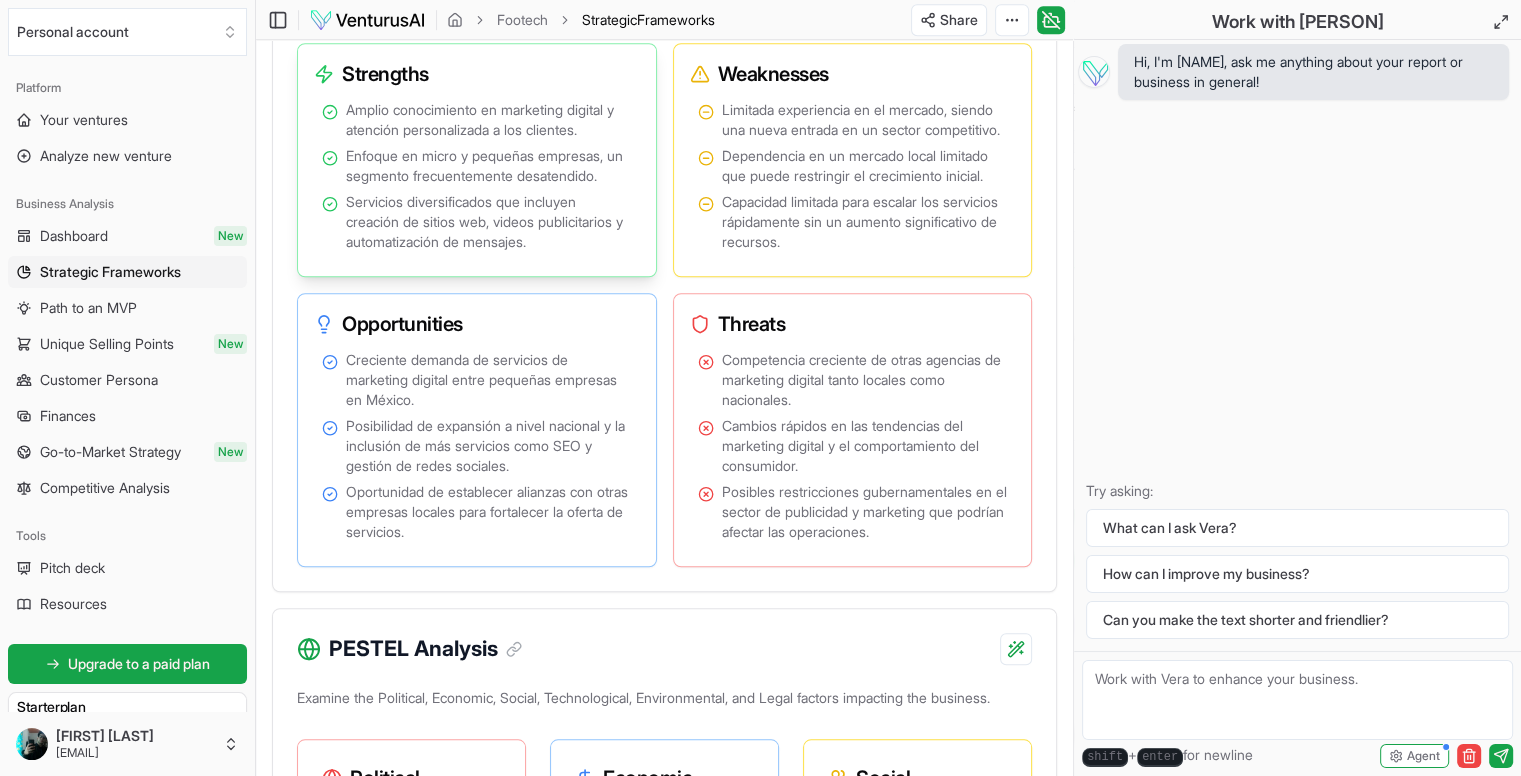 scroll, scrollTop: 1467, scrollLeft: 0, axis: vertical 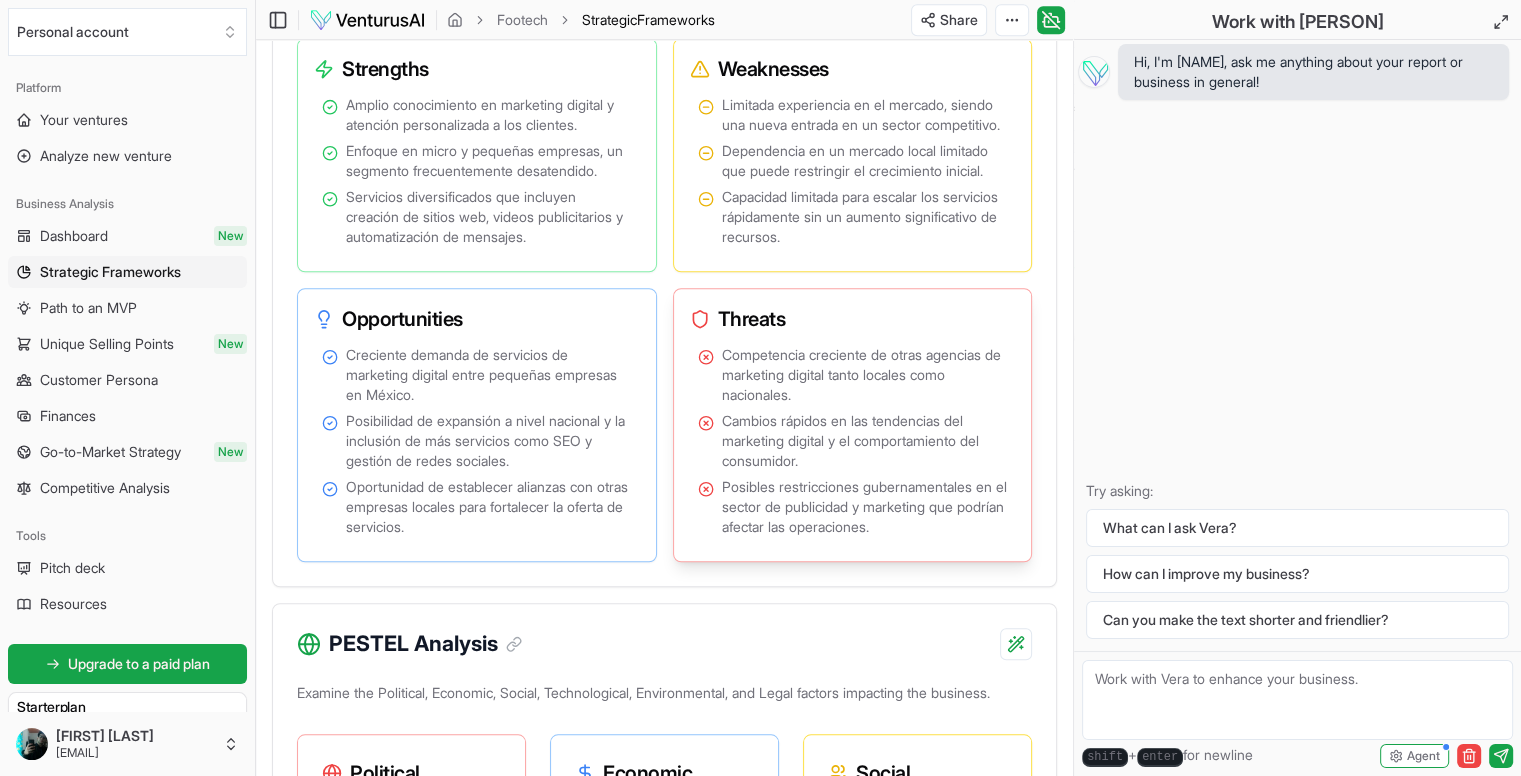 drag, startPoint x: 745, startPoint y: 445, endPoint x: 710, endPoint y: 469, distance: 42.43819 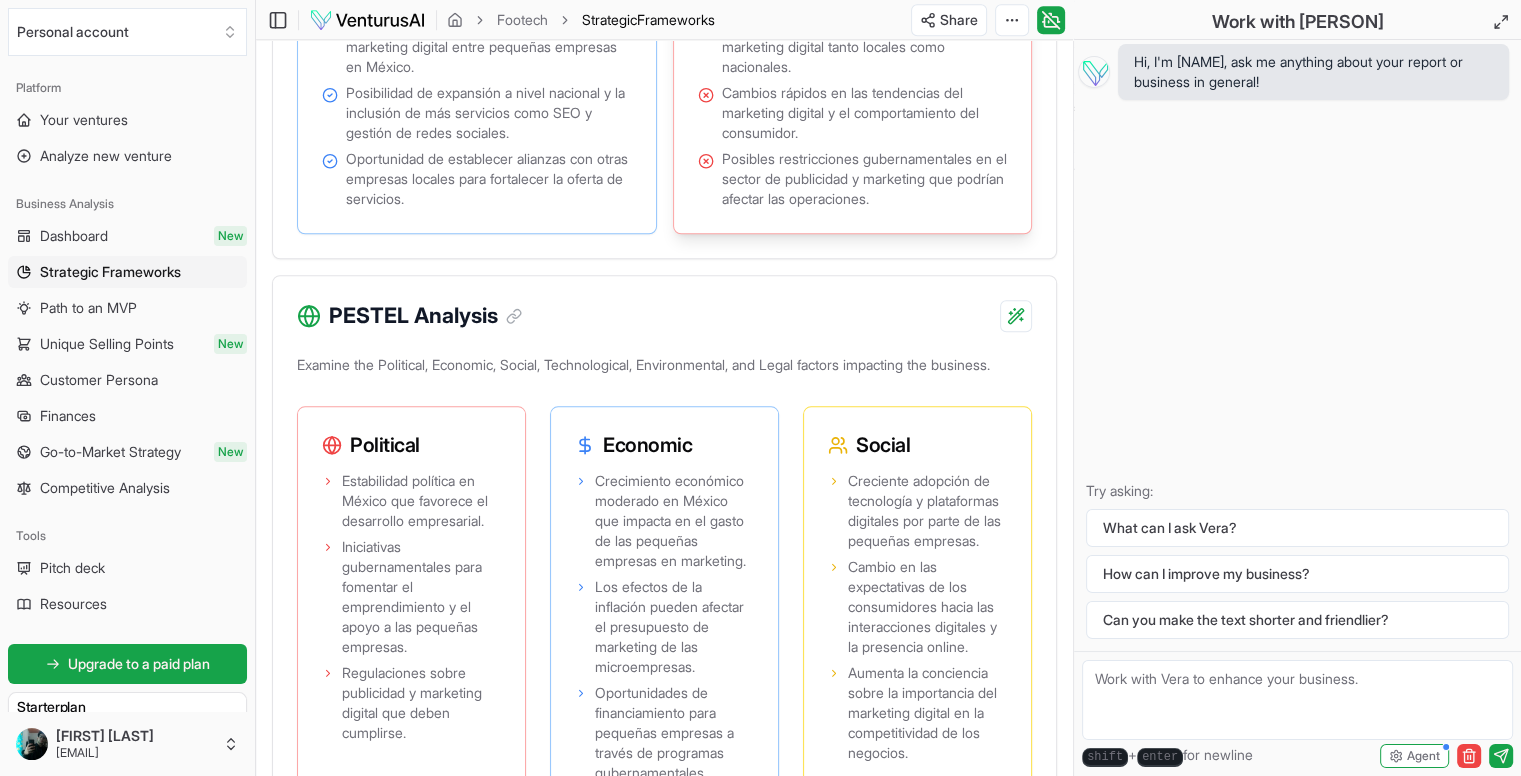 scroll, scrollTop: 1866, scrollLeft: 0, axis: vertical 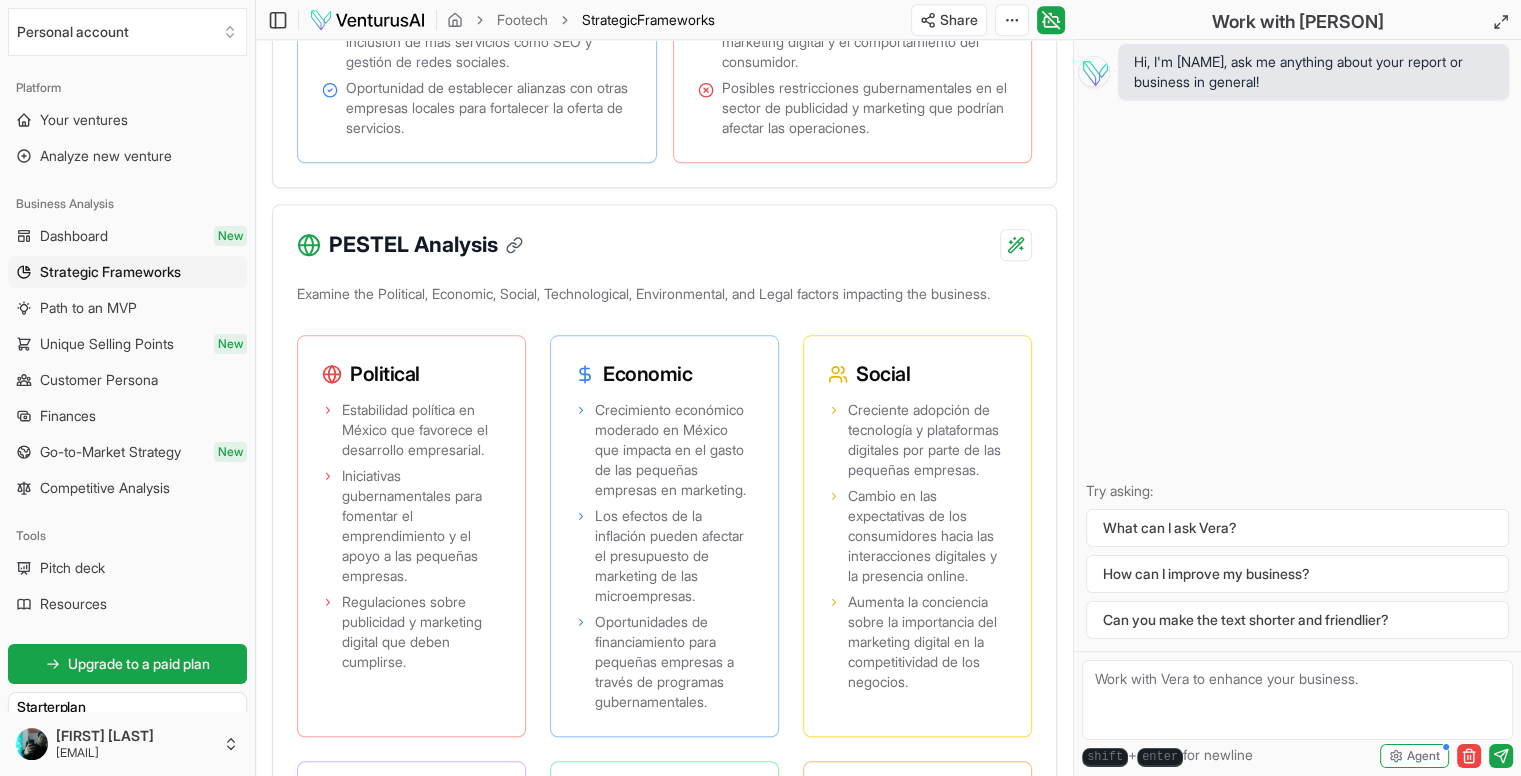 click 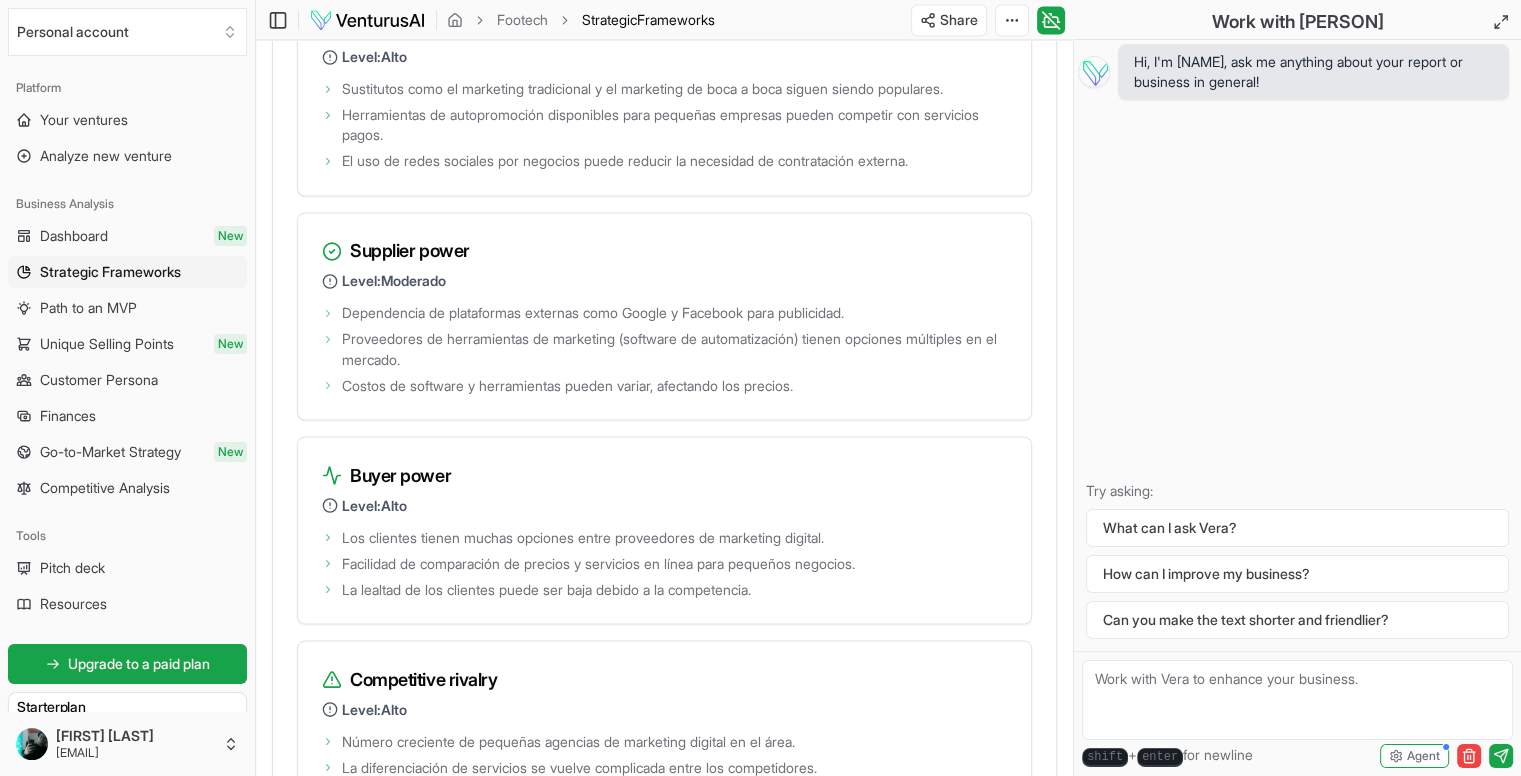 scroll, scrollTop: 3457, scrollLeft: 0, axis: vertical 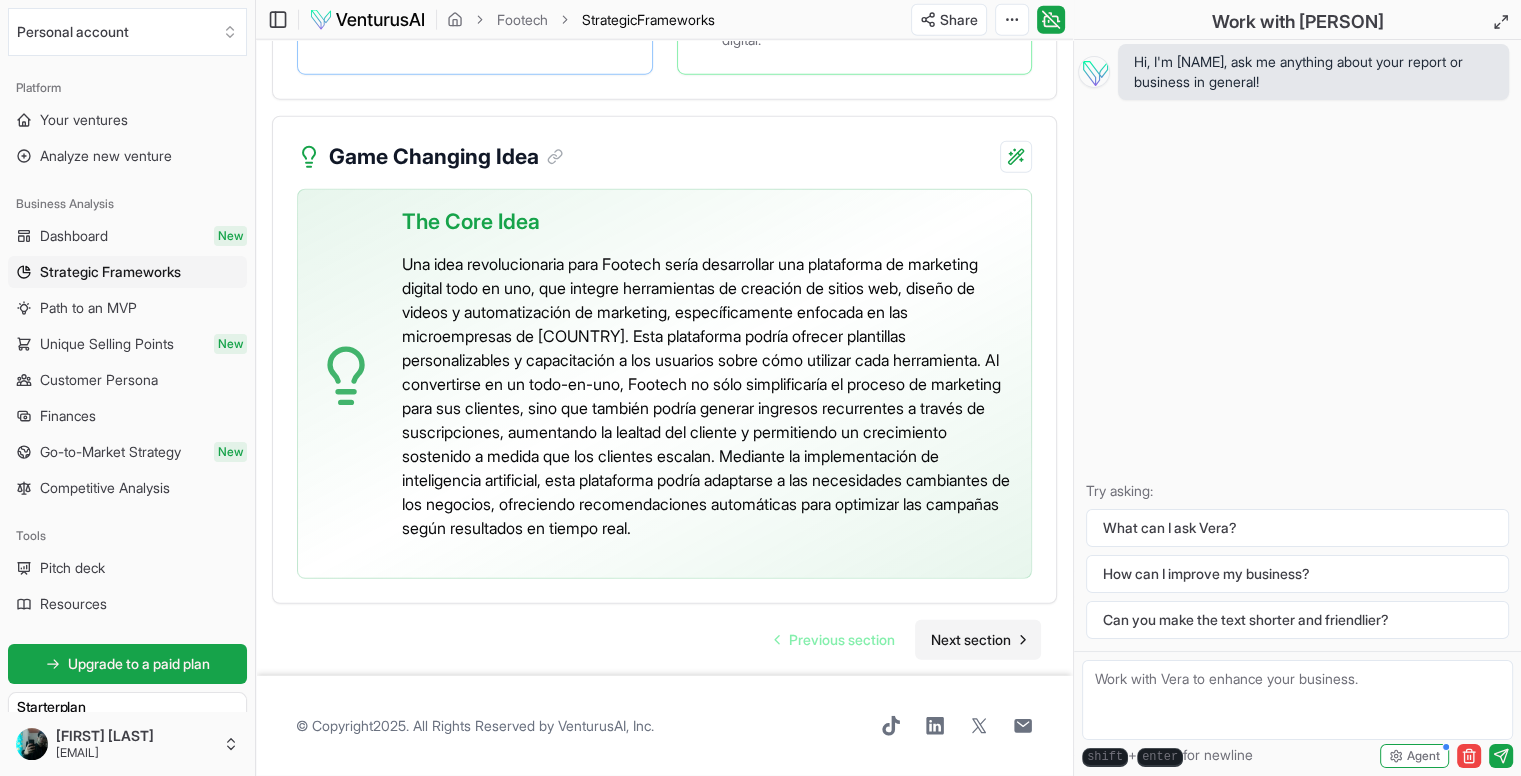 click on "Next section" at bounding box center [978, 640] 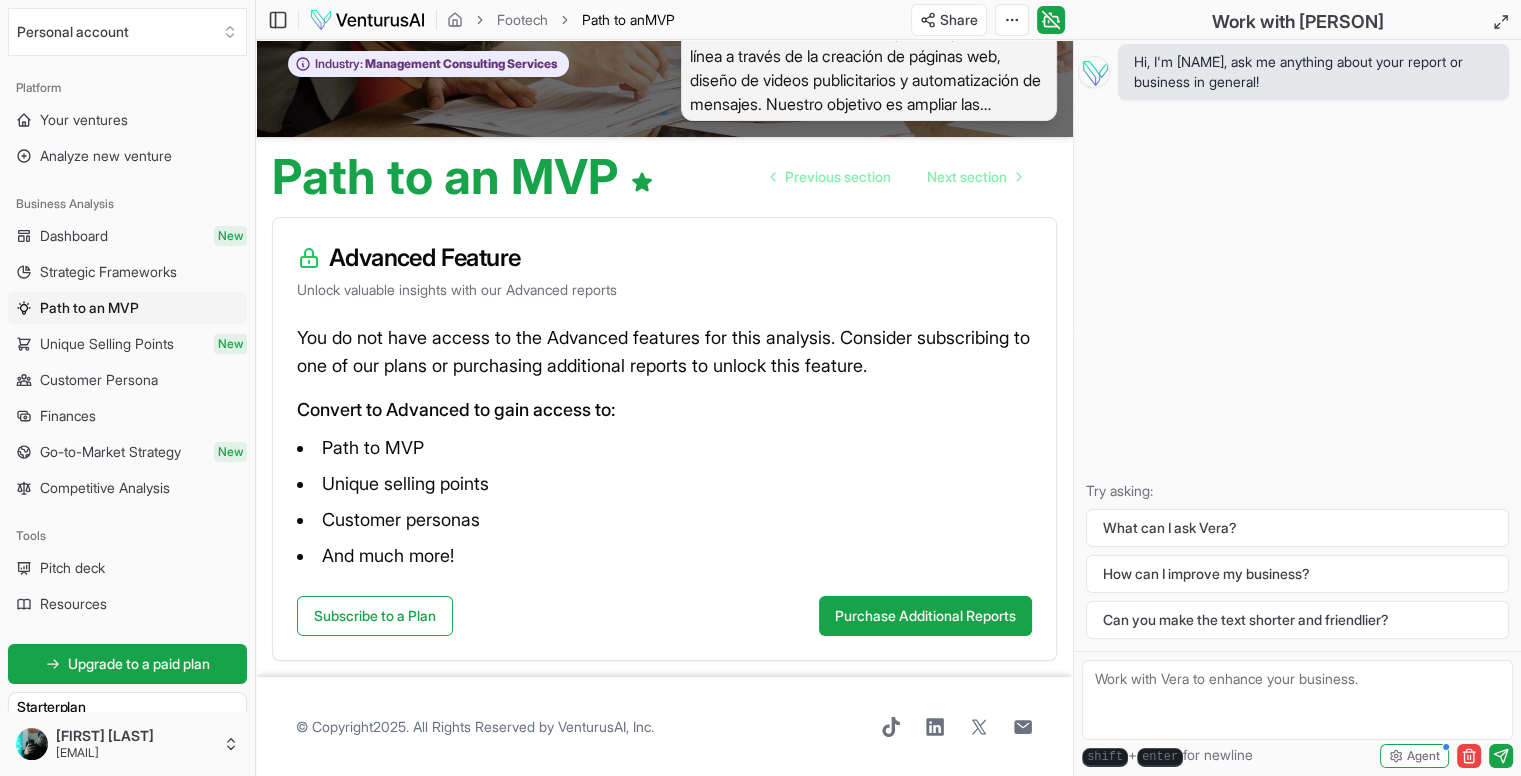 scroll, scrollTop: 21, scrollLeft: 0, axis: vertical 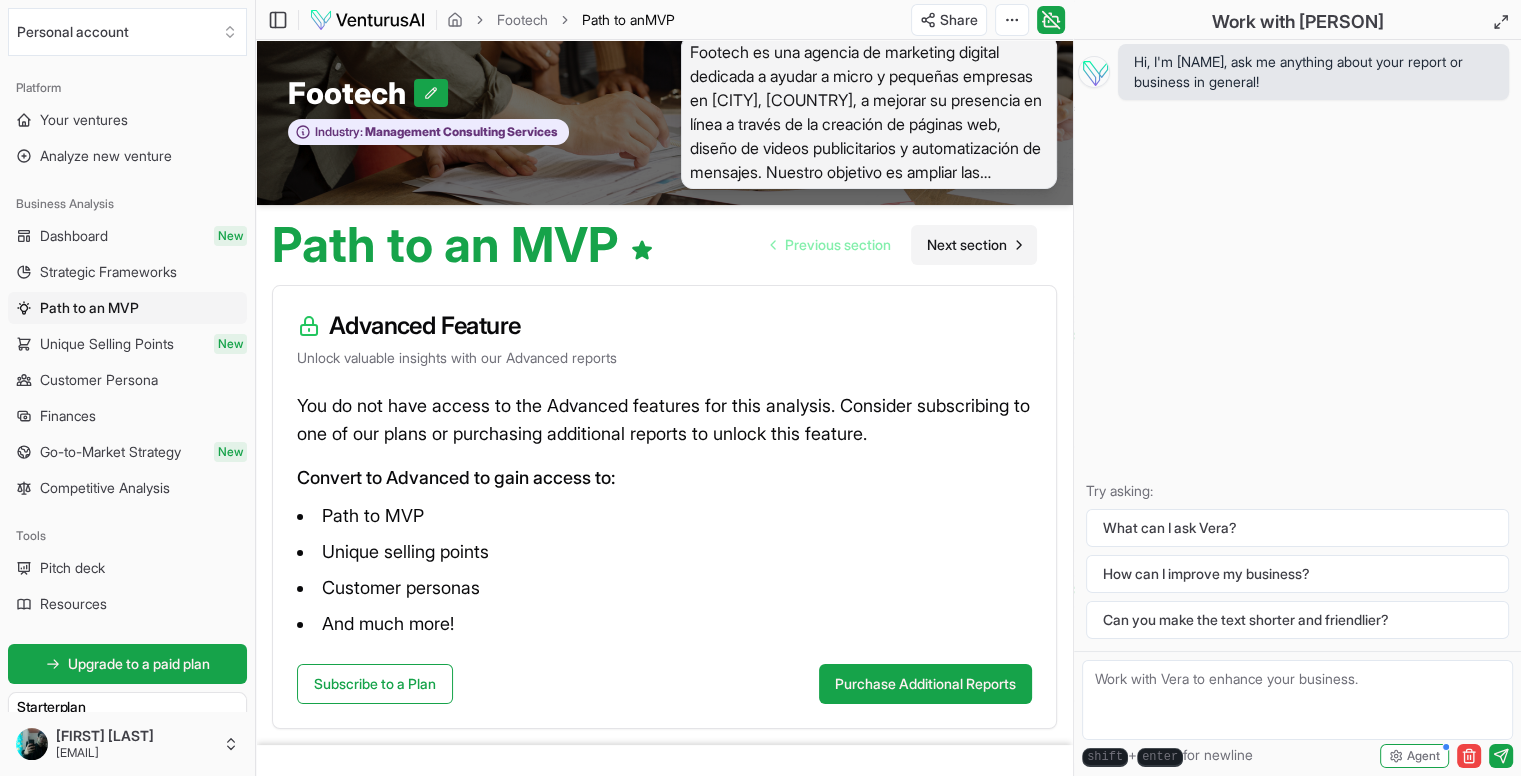 click on "Next section" at bounding box center [967, 245] 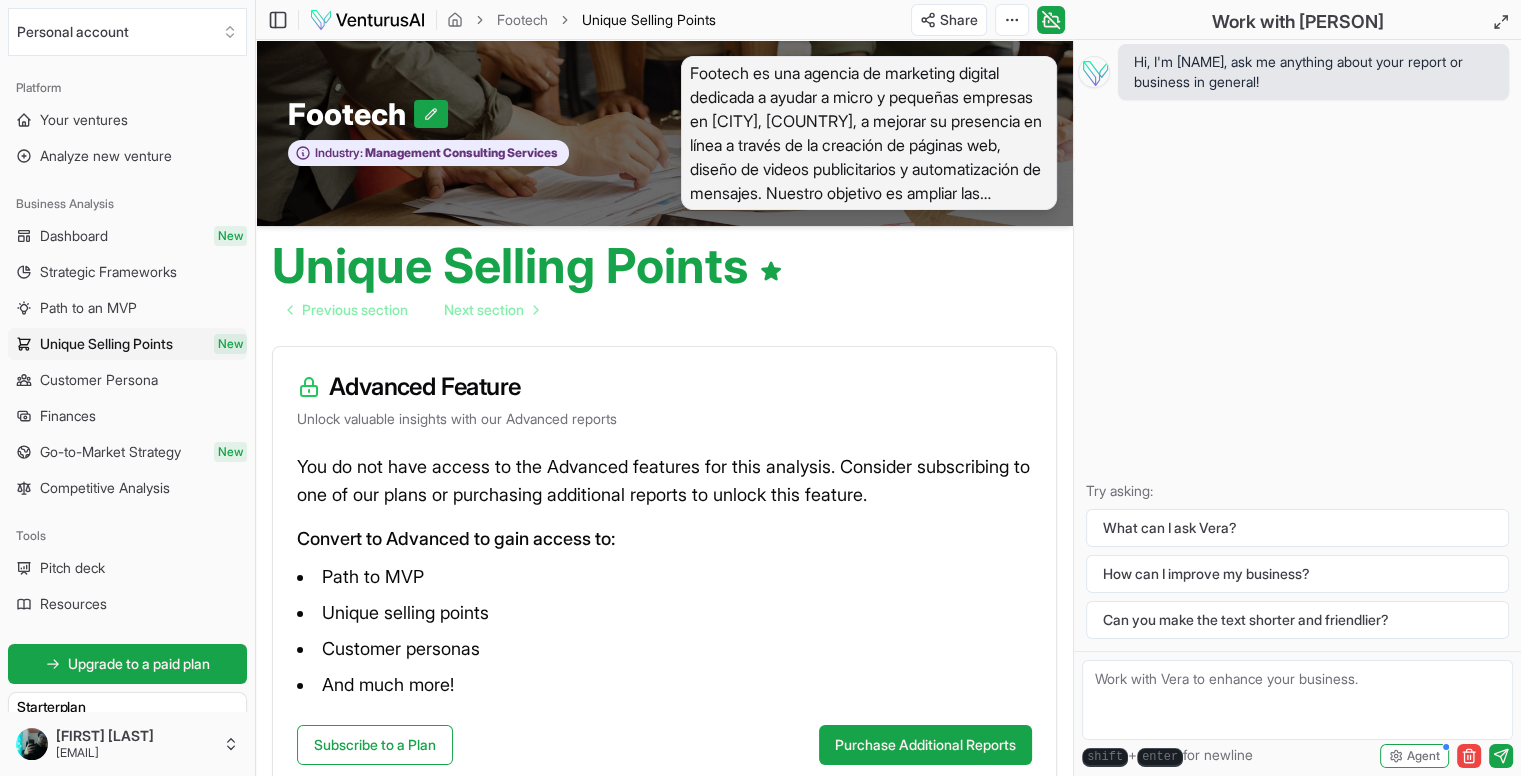 scroll, scrollTop: 129, scrollLeft: 0, axis: vertical 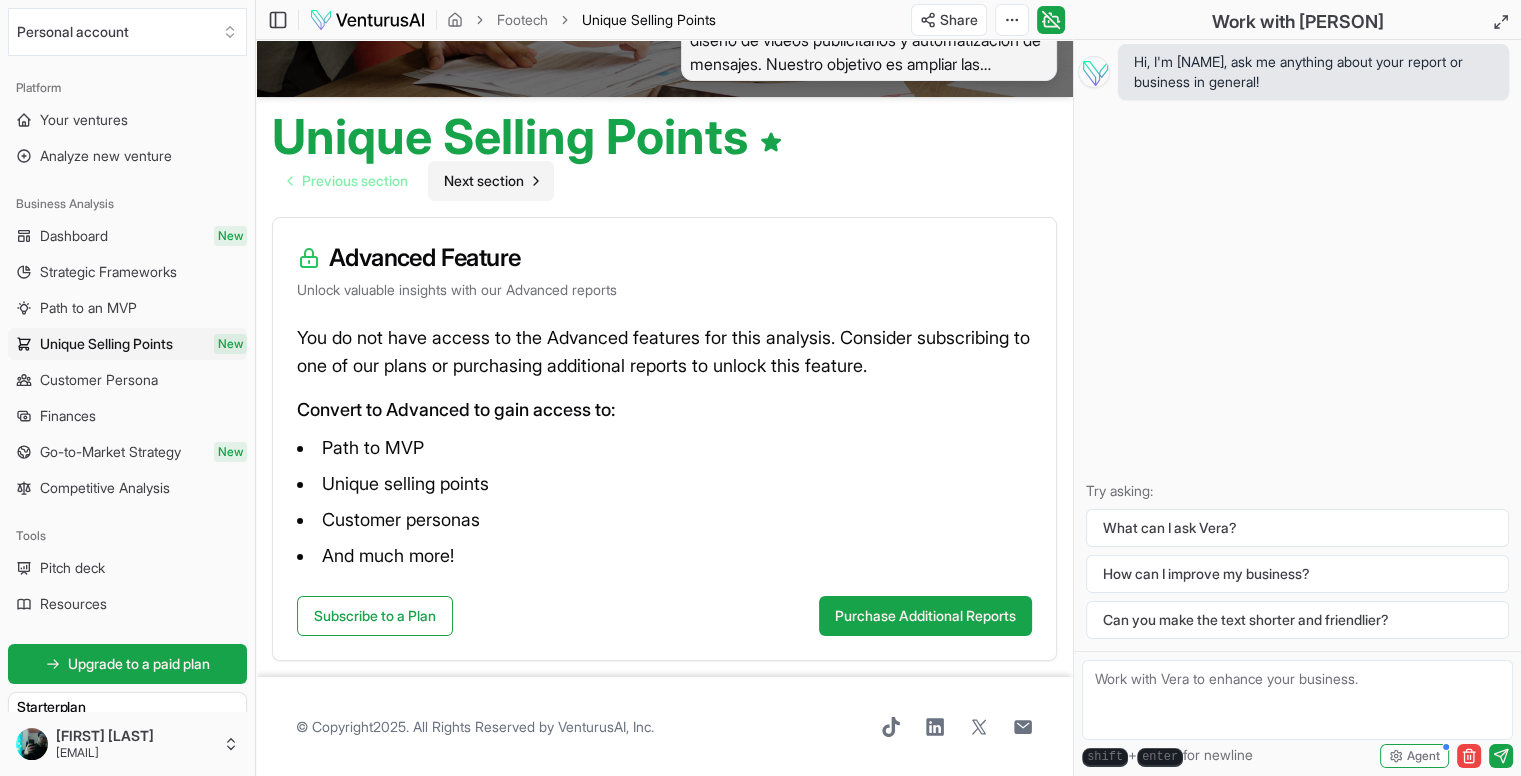 click on "Next section" at bounding box center [491, 181] 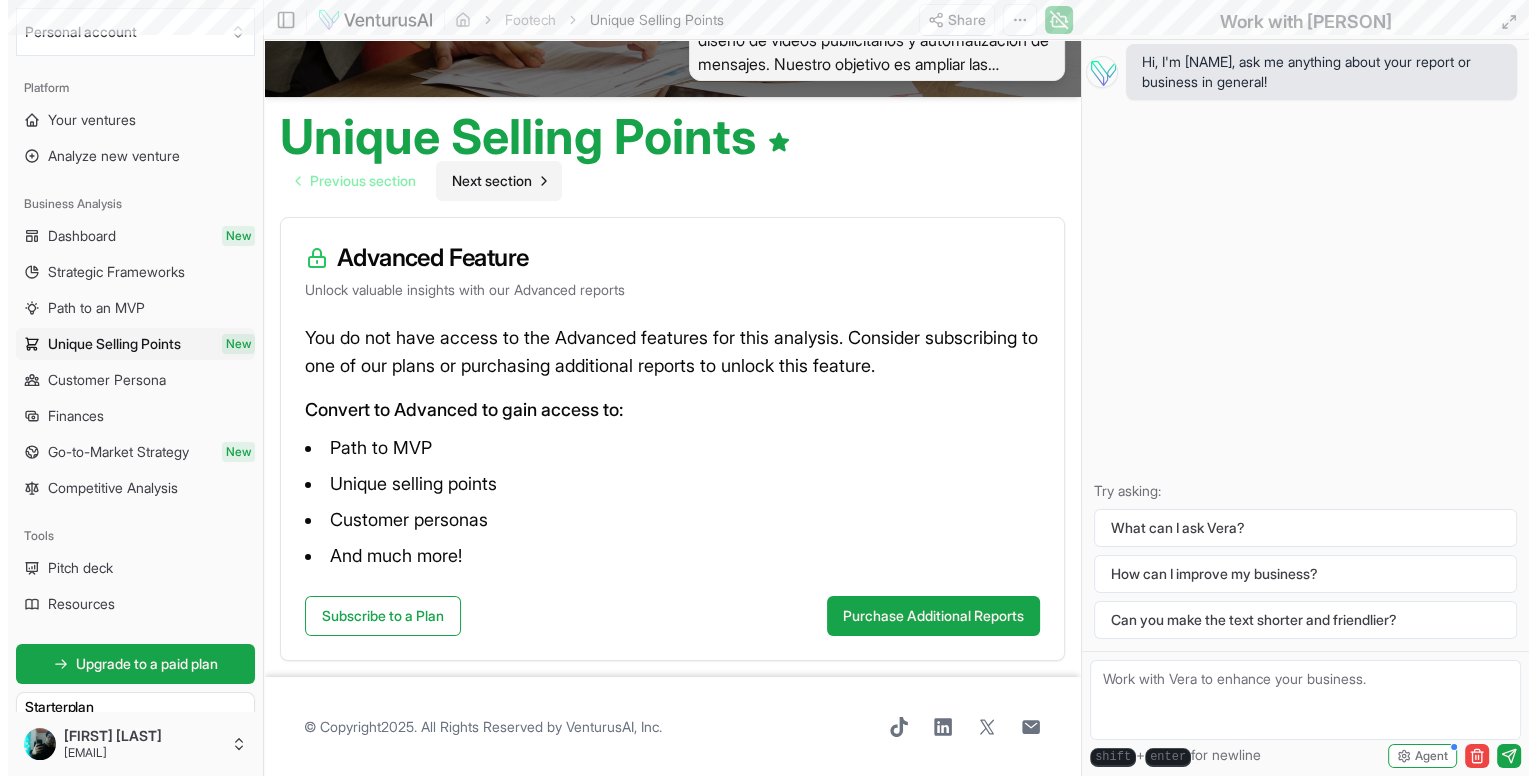 scroll, scrollTop: 0, scrollLeft: 0, axis: both 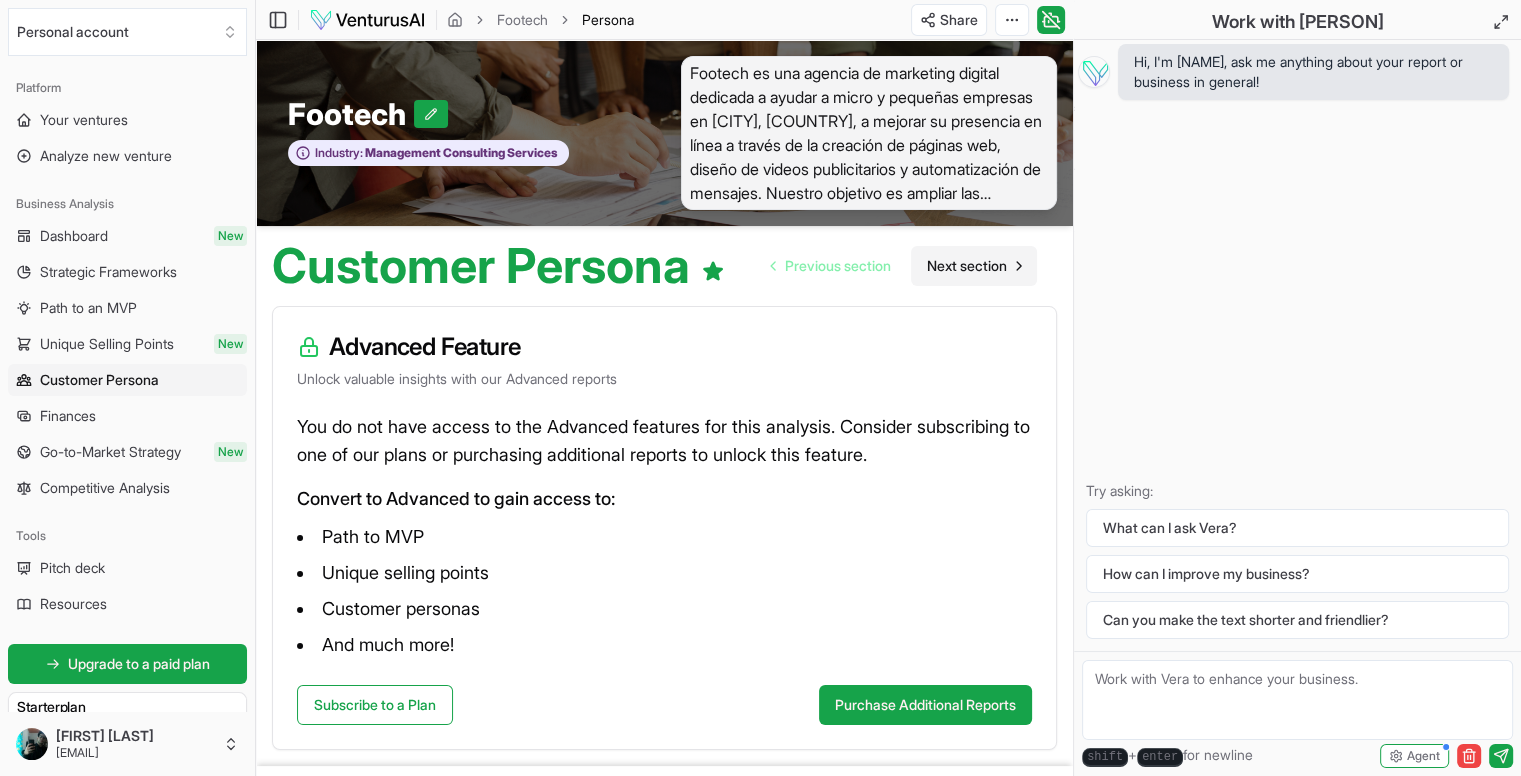 click on "Next section" at bounding box center (974, 266) 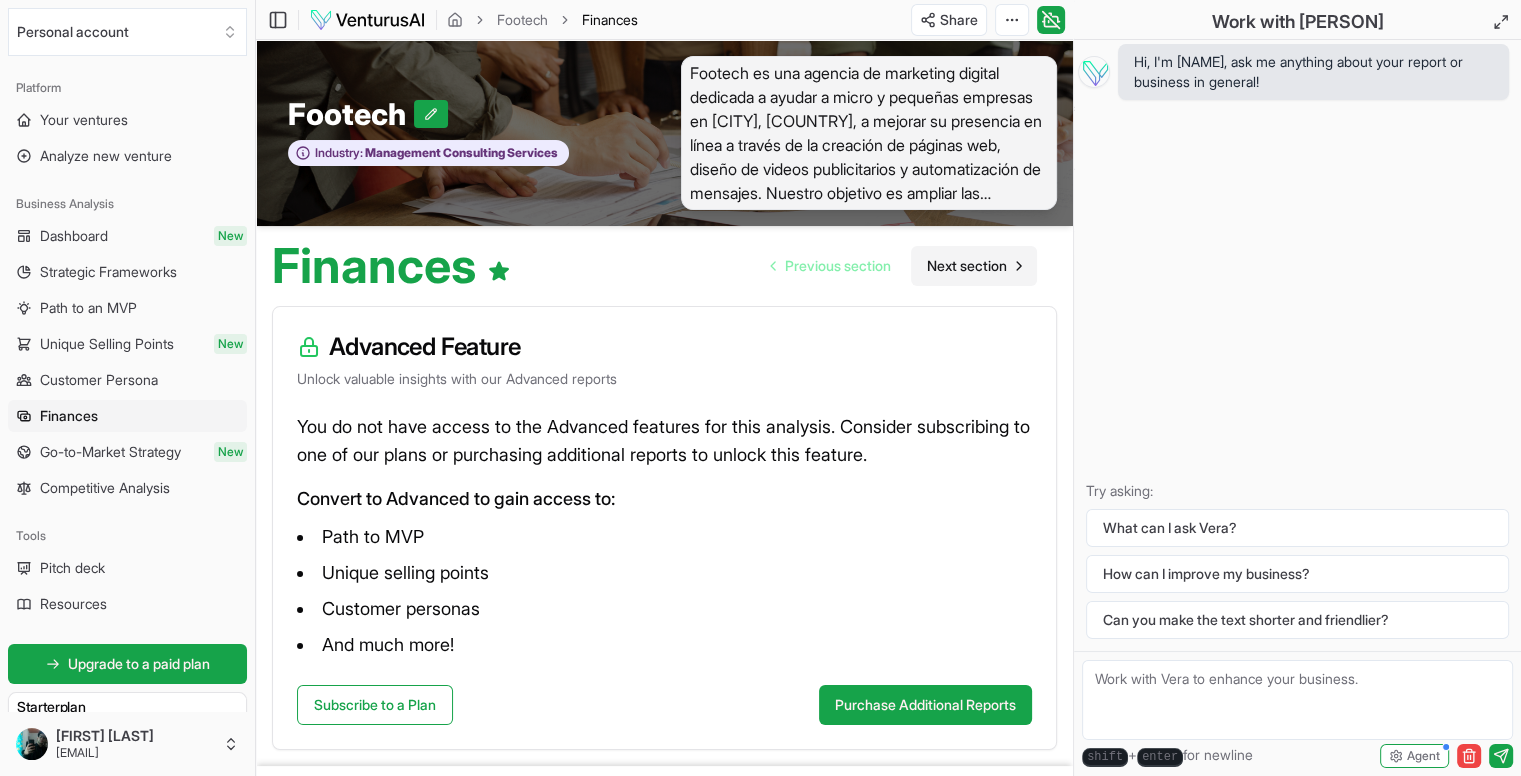 click on "Next section" at bounding box center [974, 266] 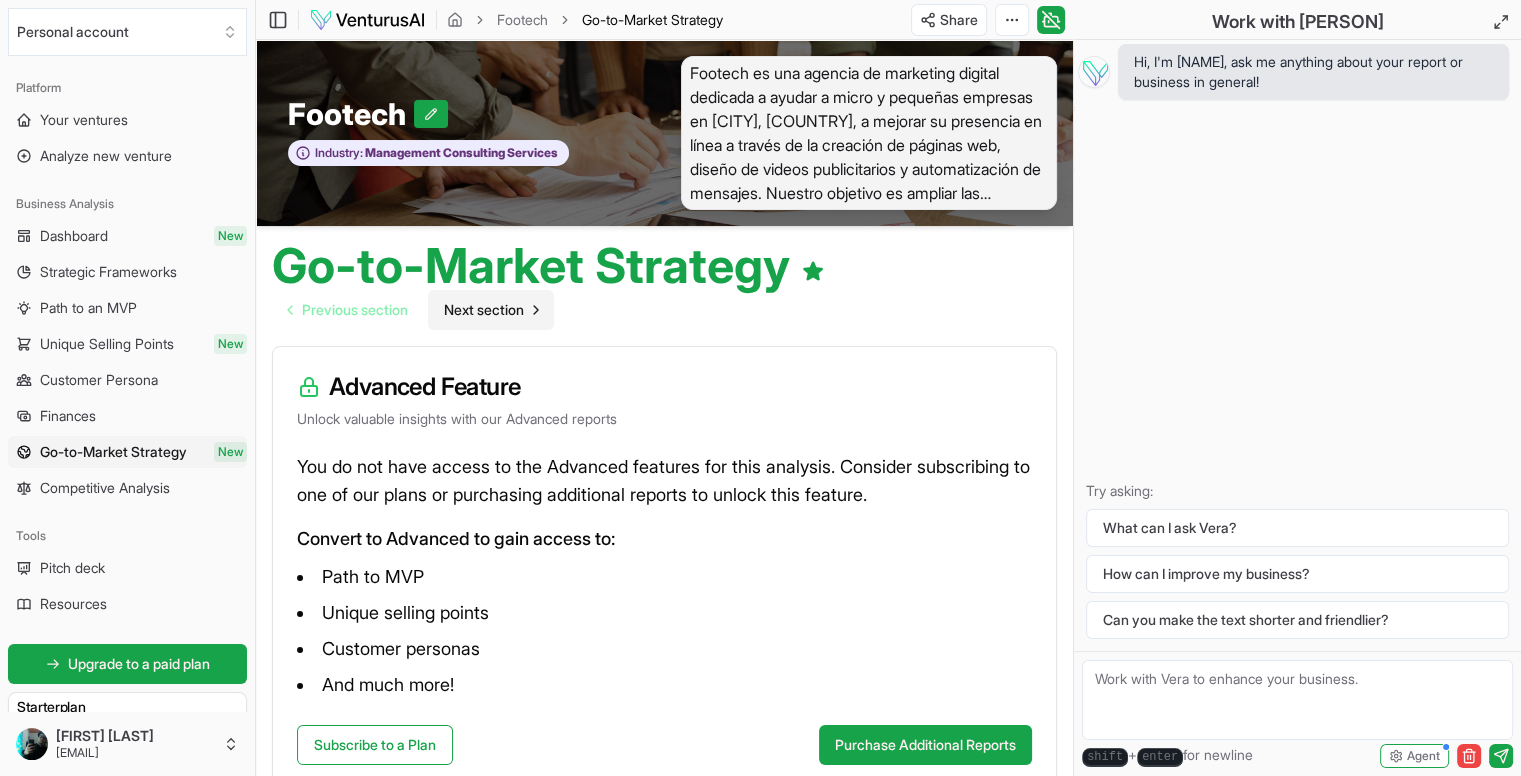 click on "Next section" at bounding box center [484, 310] 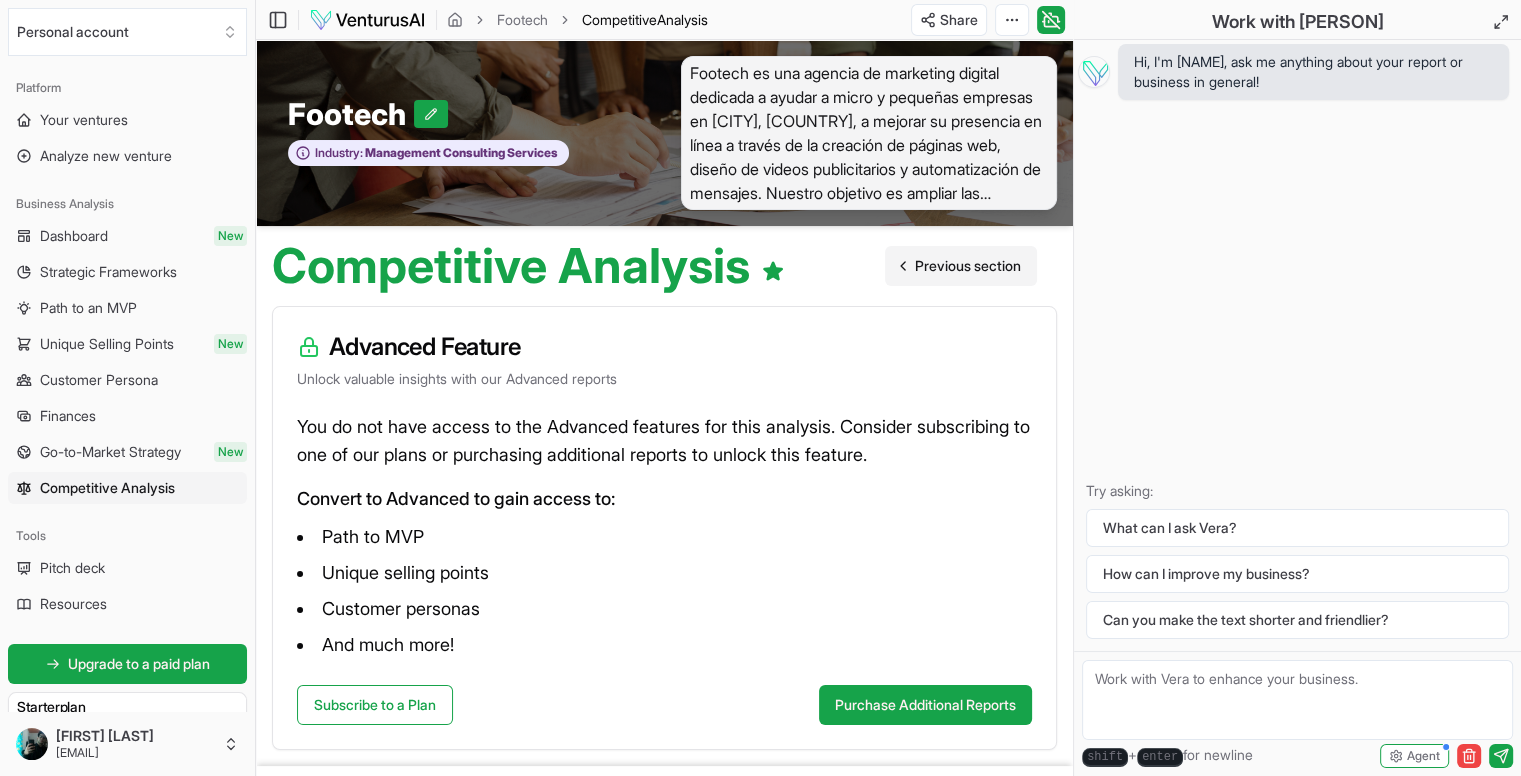 click on "Previous section" at bounding box center [961, 266] 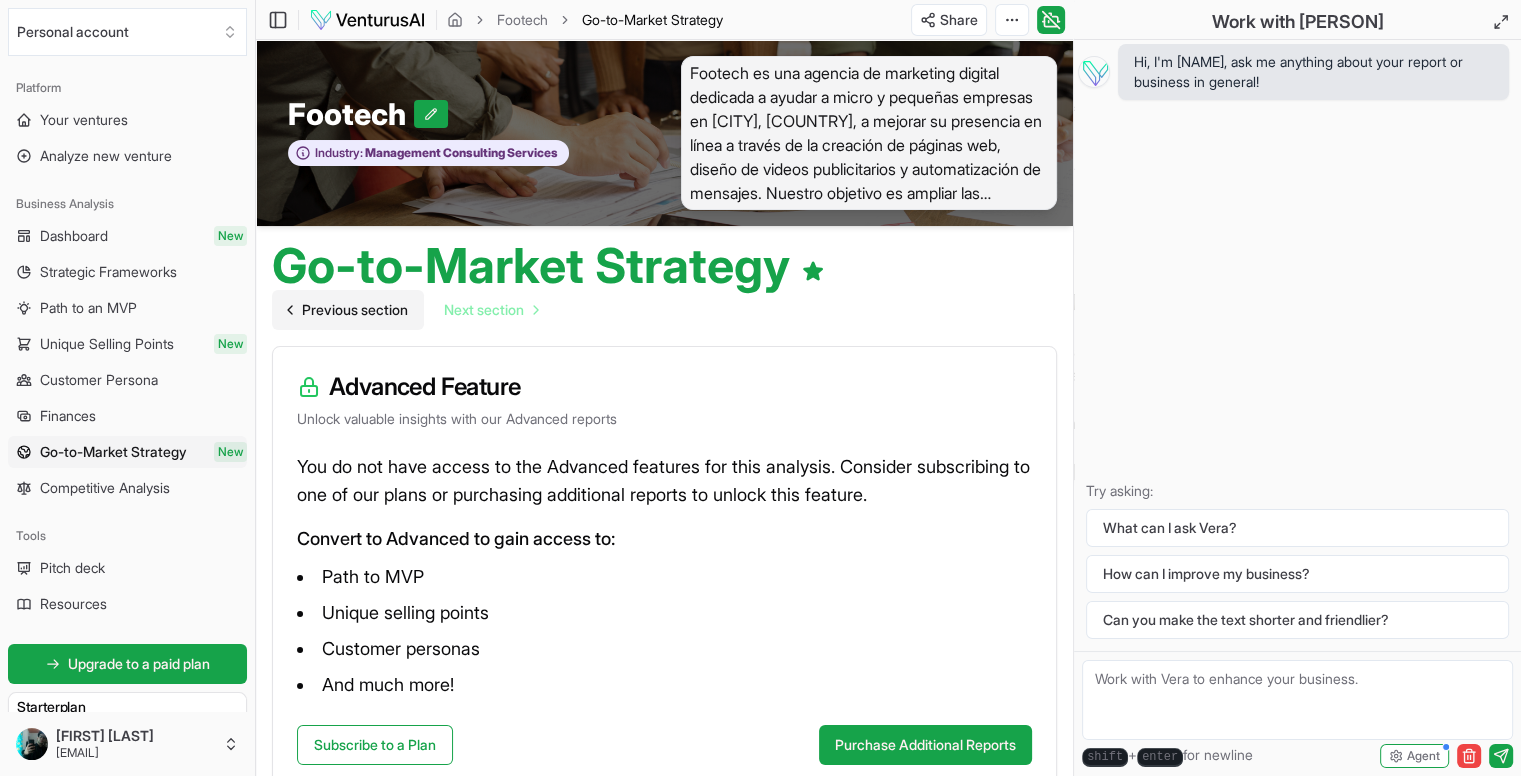 click on "Previous section" at bounding box center (355, 310) 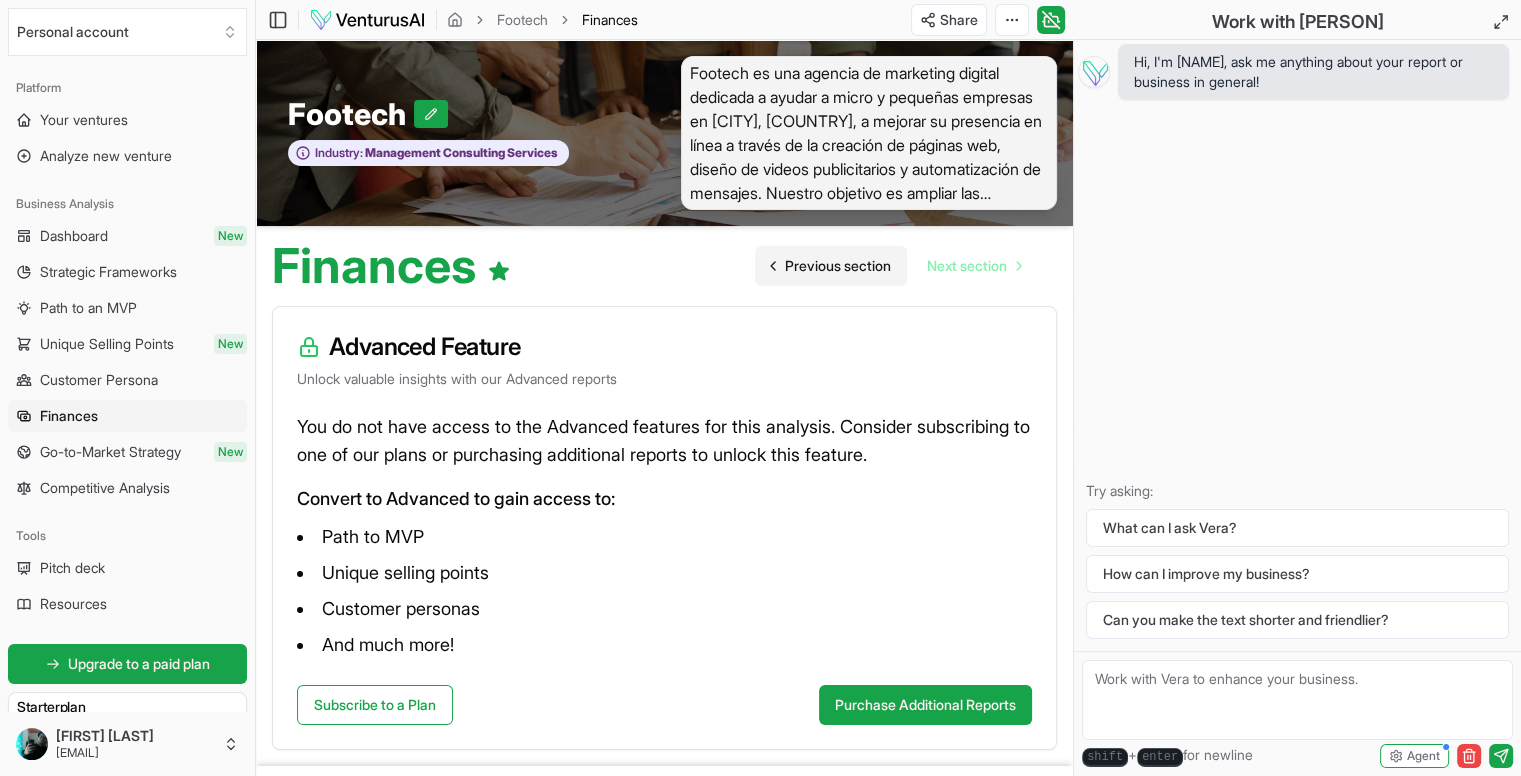 click on "Previous section" at bounding box center [831, 266] 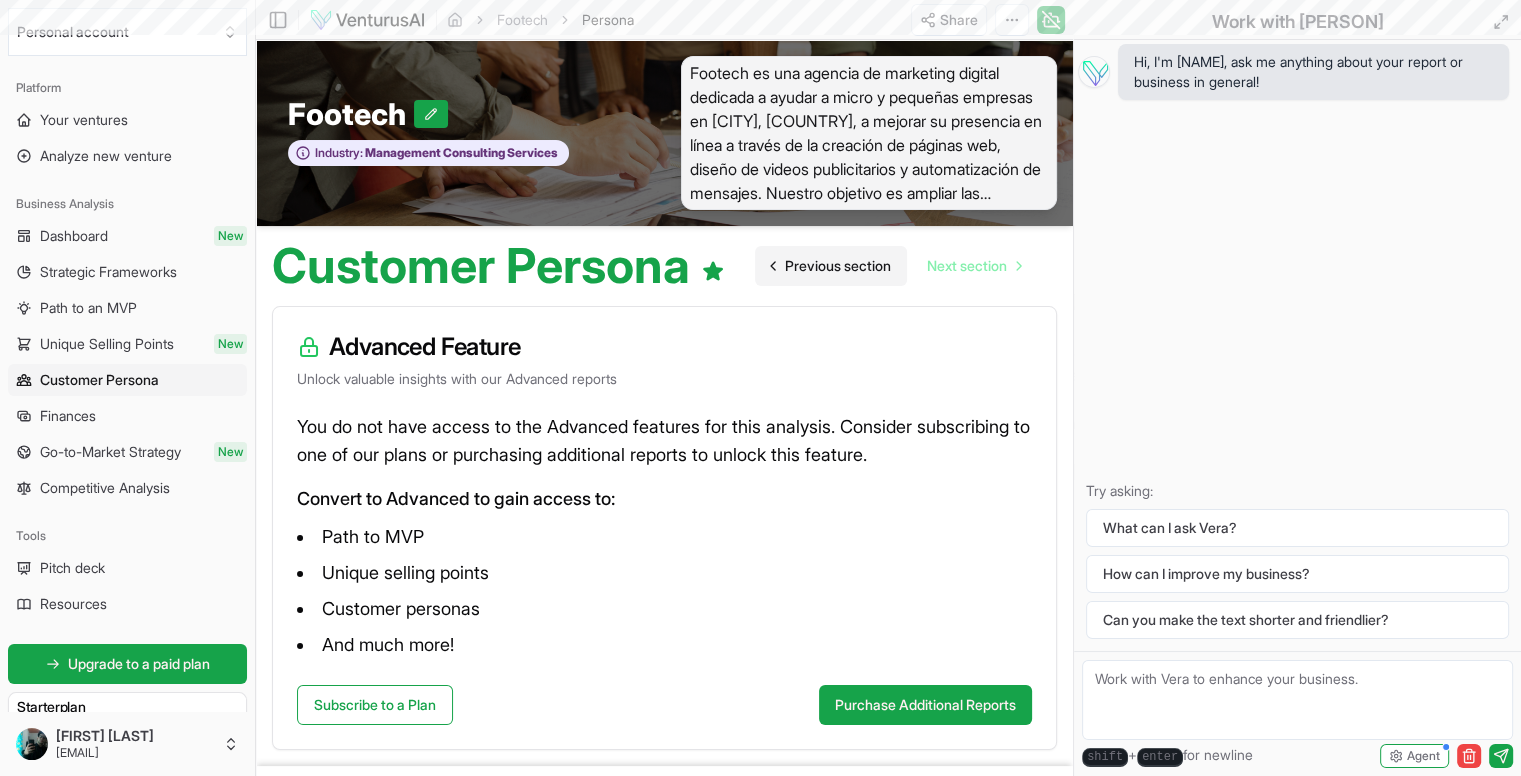 click on "Previous section" at bounding box center (831, 266) 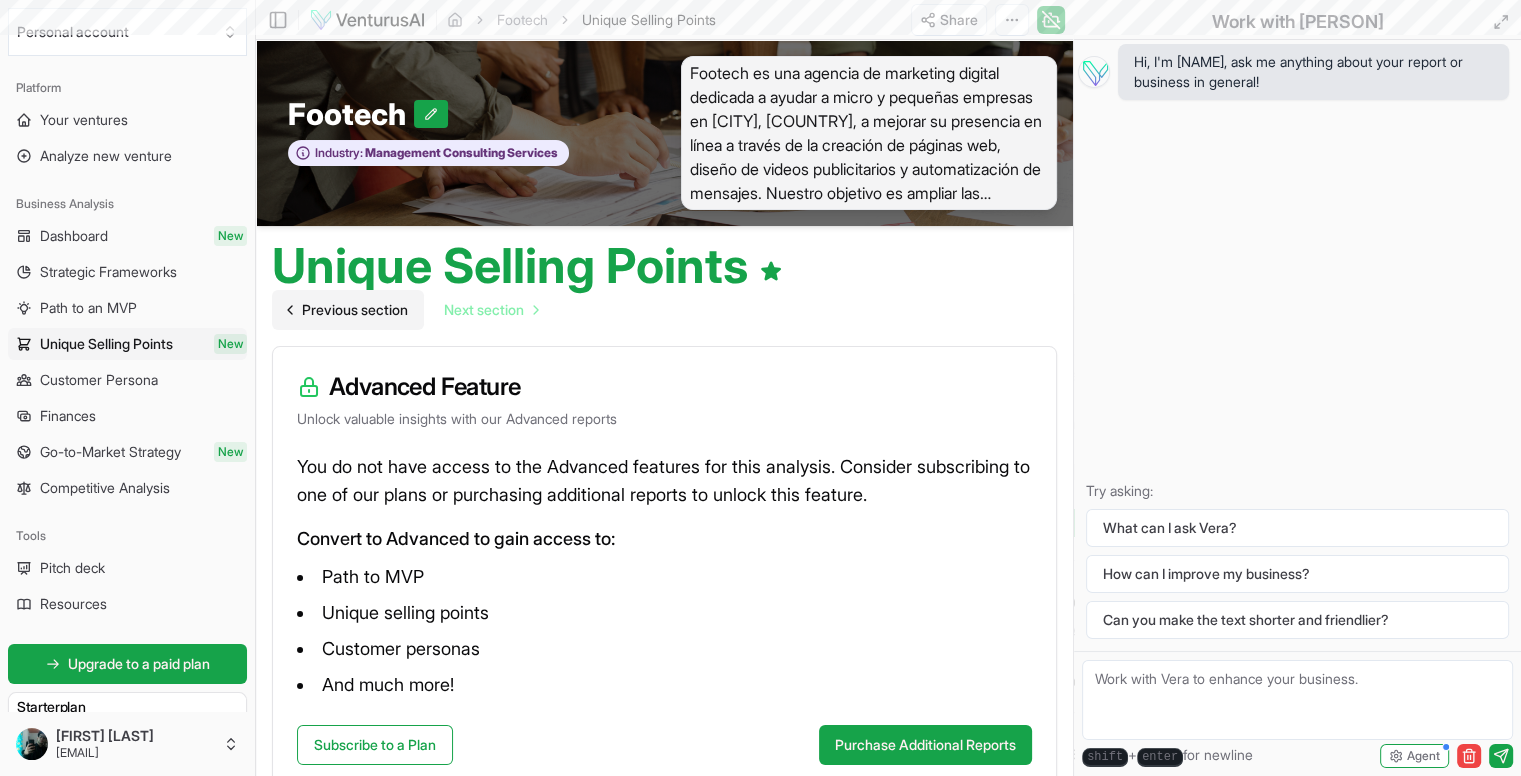 click on "Unique Selling Points   Previous section Next section" at bounding box center [664, 278] 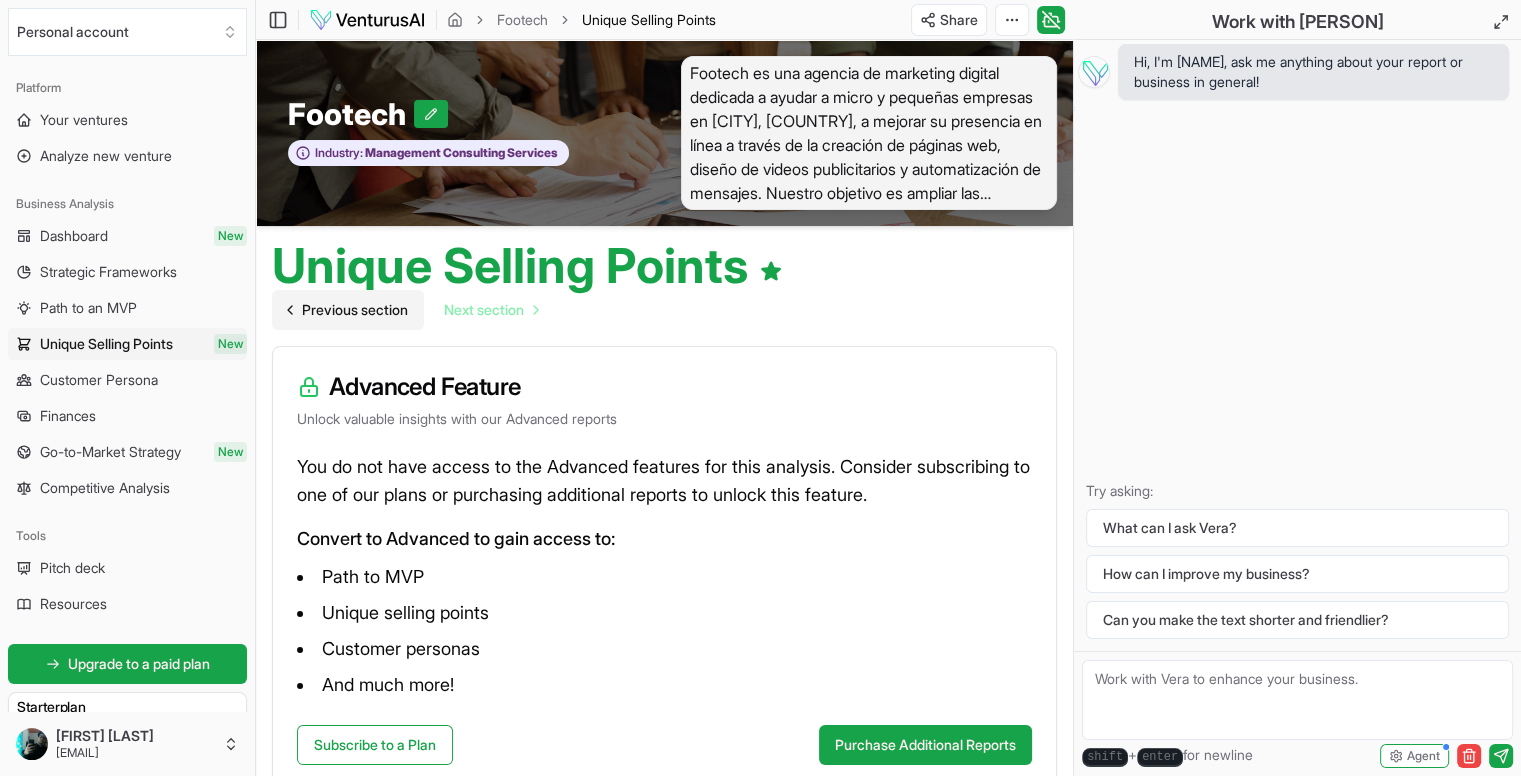 click on "Previous section" at bounding box center [355, 310] 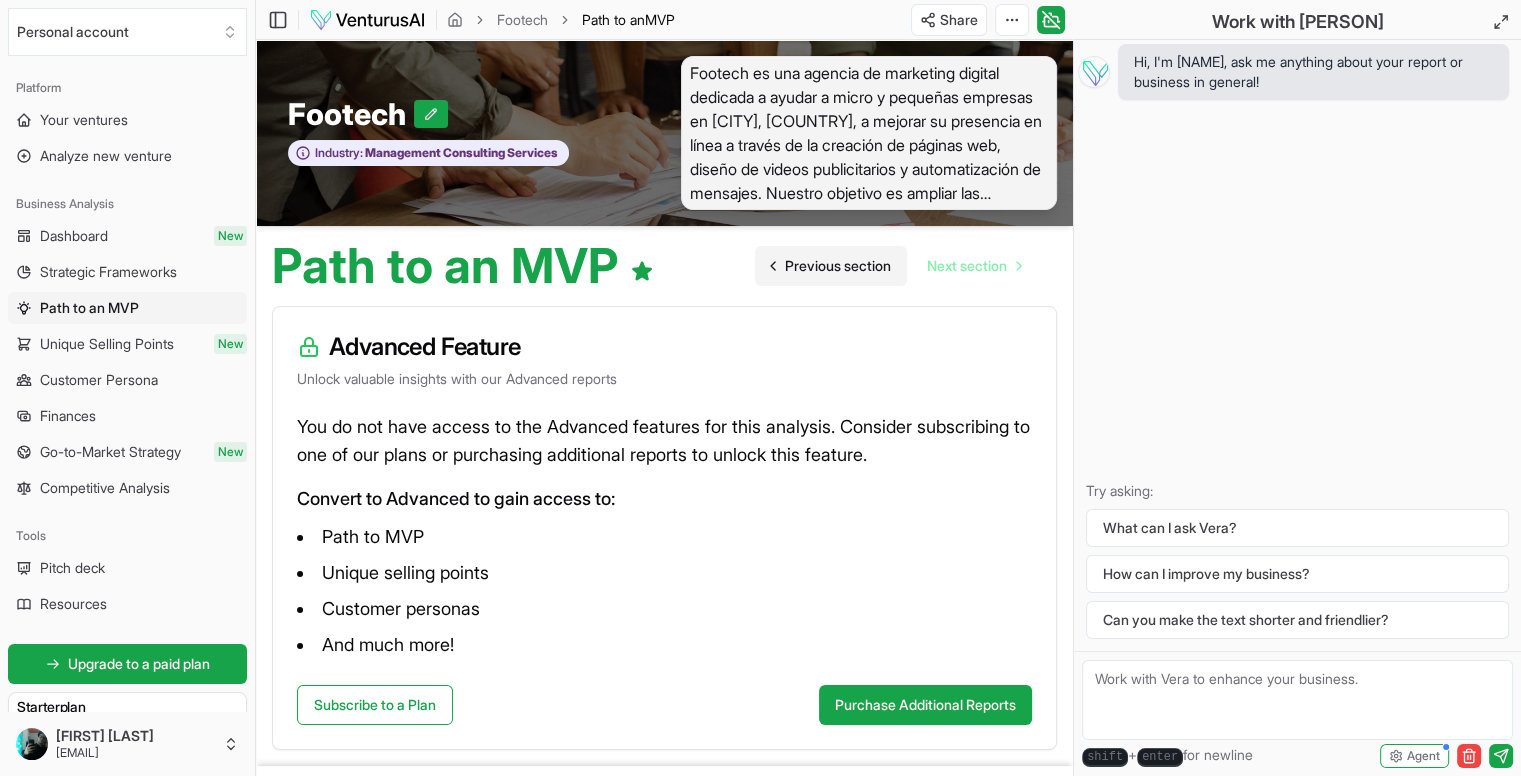 click on "Previous section" at bounding box center [838, 266] 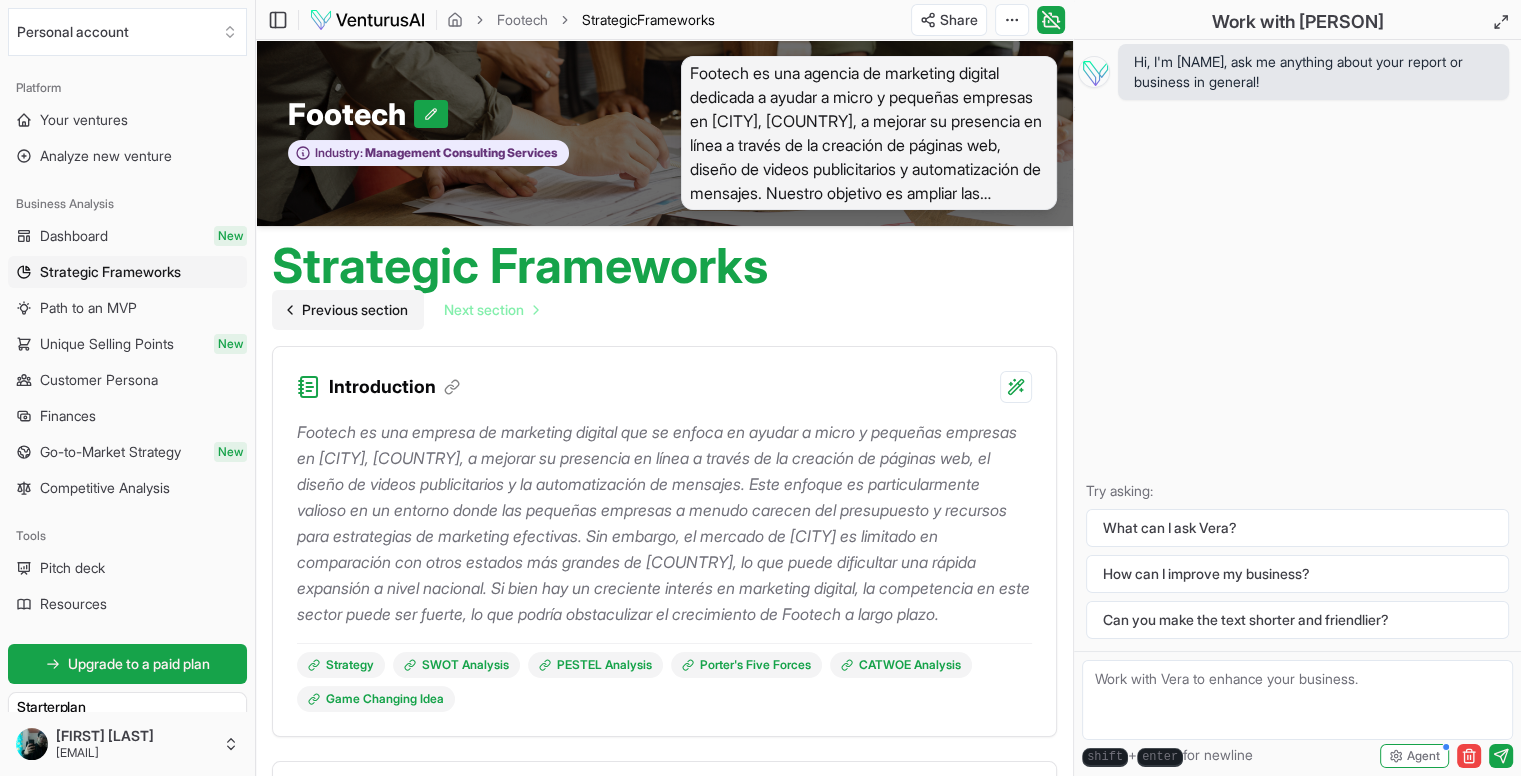 click on "Previous section" at bounding box center [355, 310] 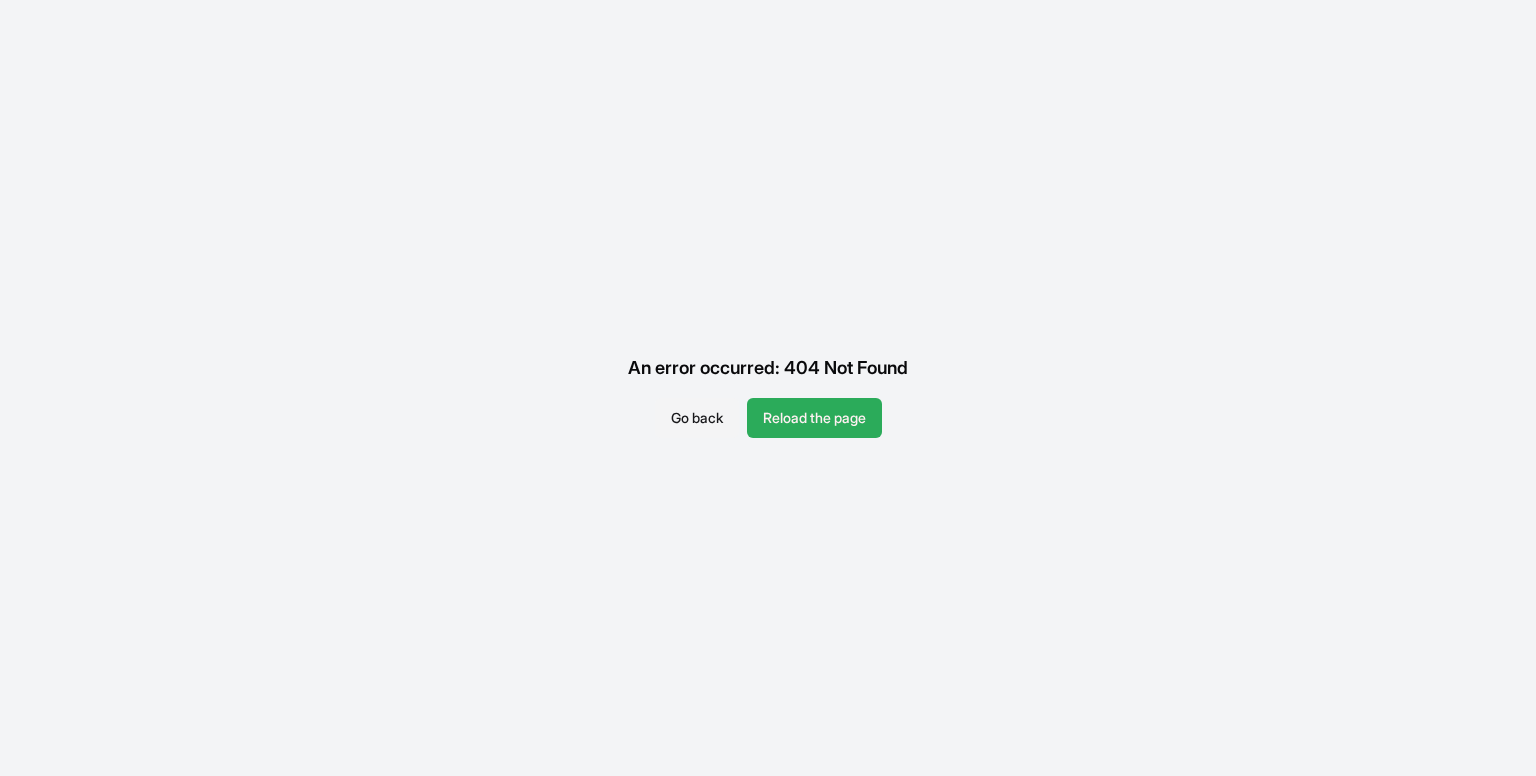 click on "Reload the page" at bounding box center [814, 418] 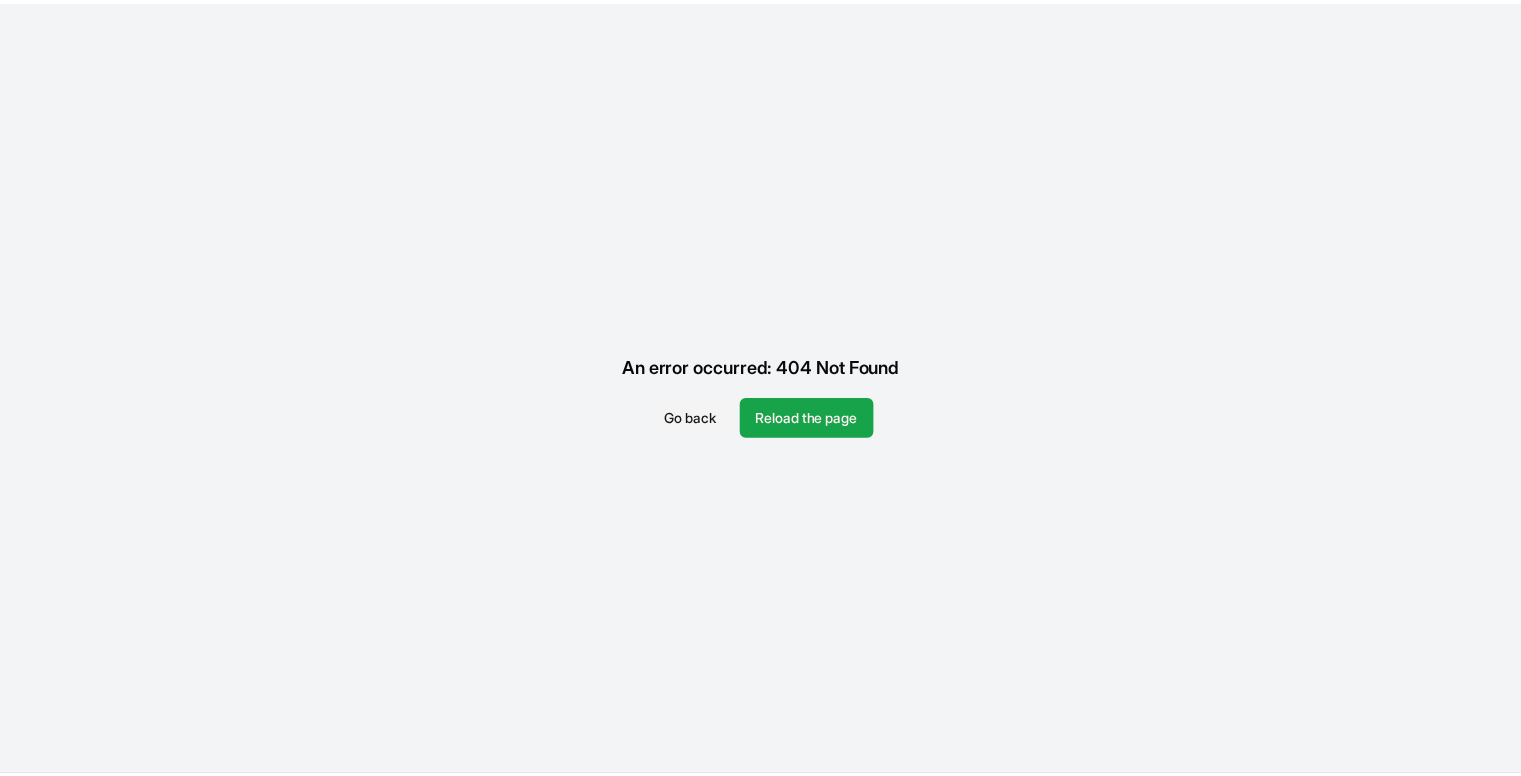 scroll, scrollTop: 0, scrollLeft: 0, axis: both 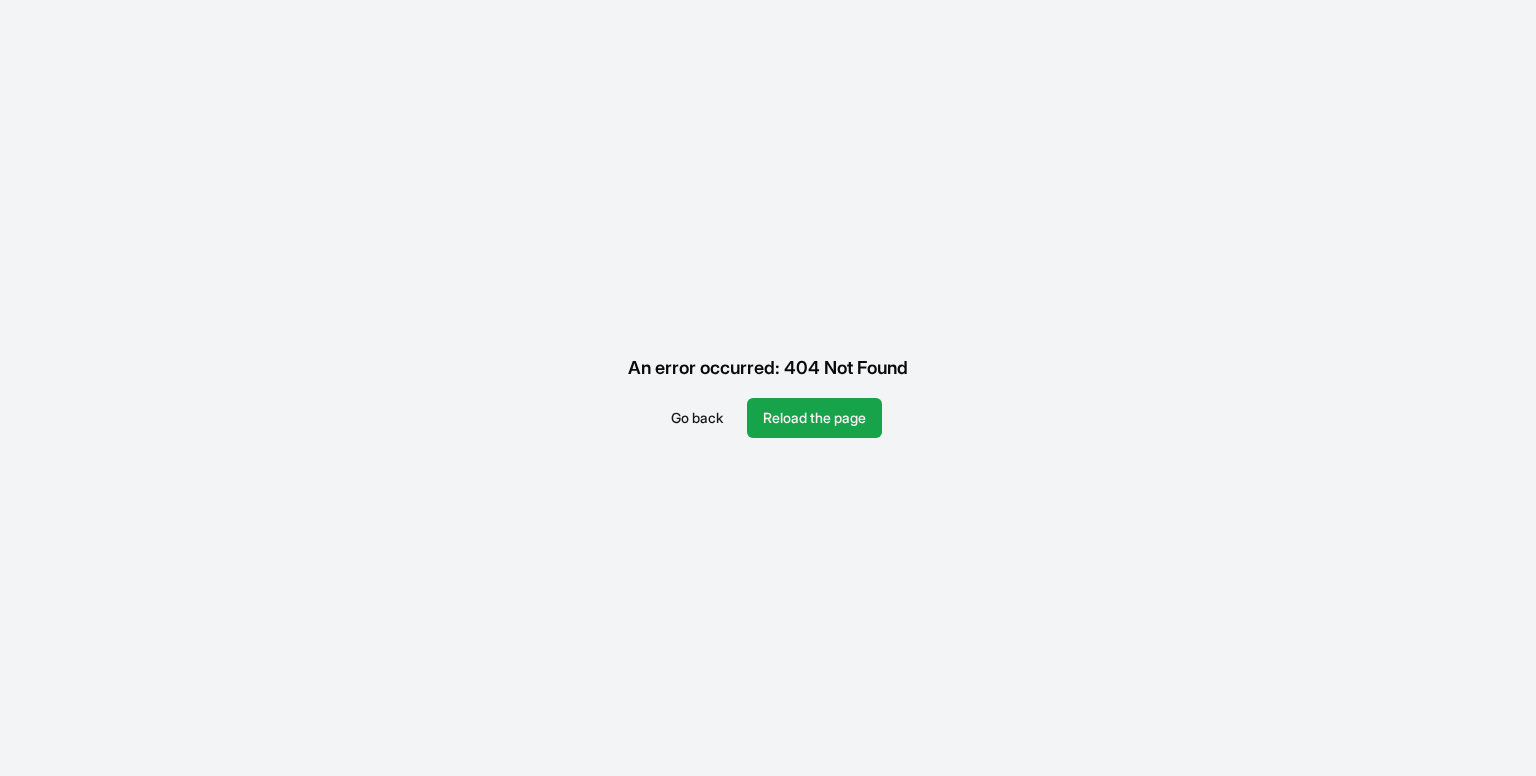 drag, startPoint x: 840, startPoint y: 437, endPoint x: 696, endPoint y: 421, distance: 144.88617 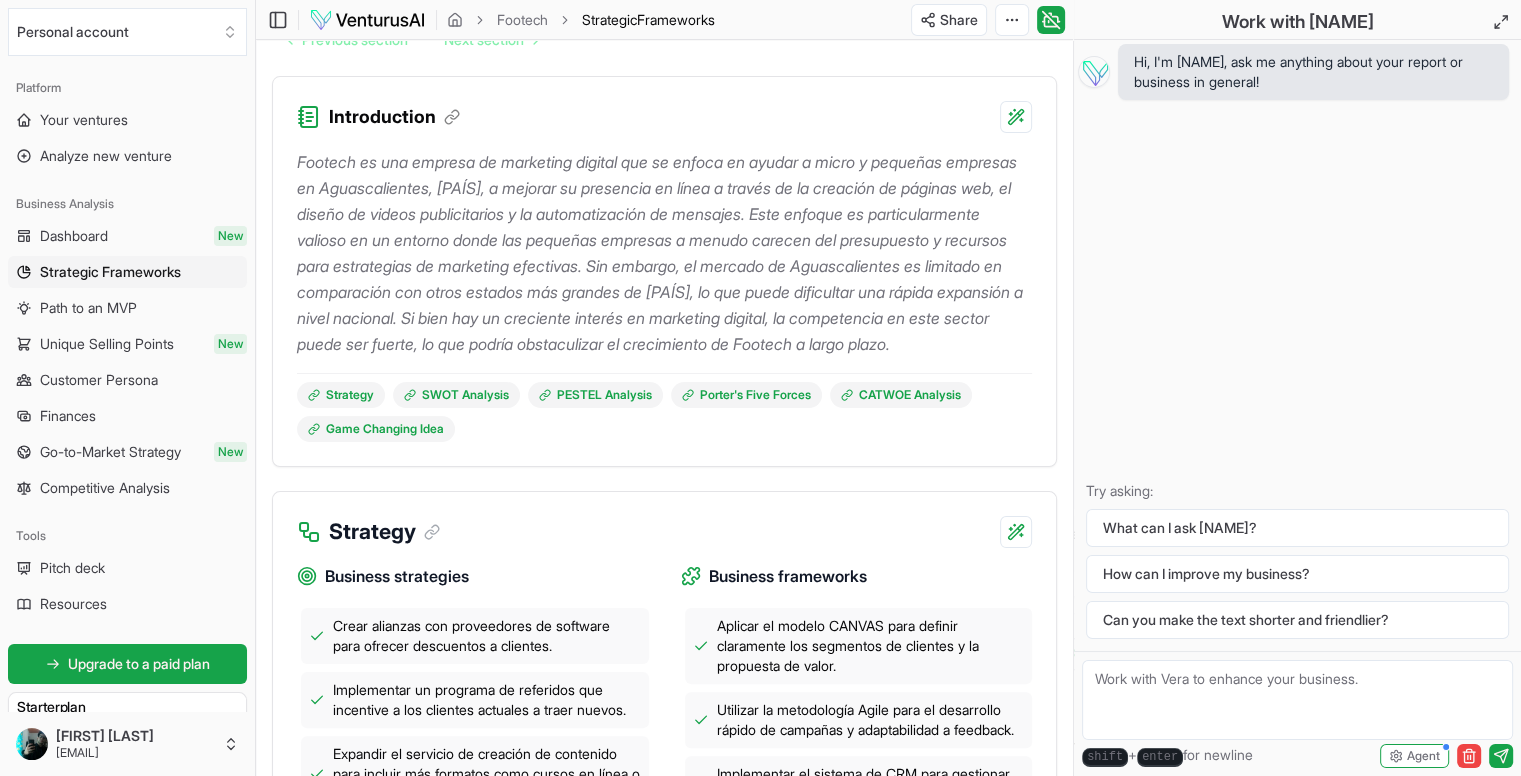 scroll, scrollTop: 0, scrollLeft: 0, axis: both 